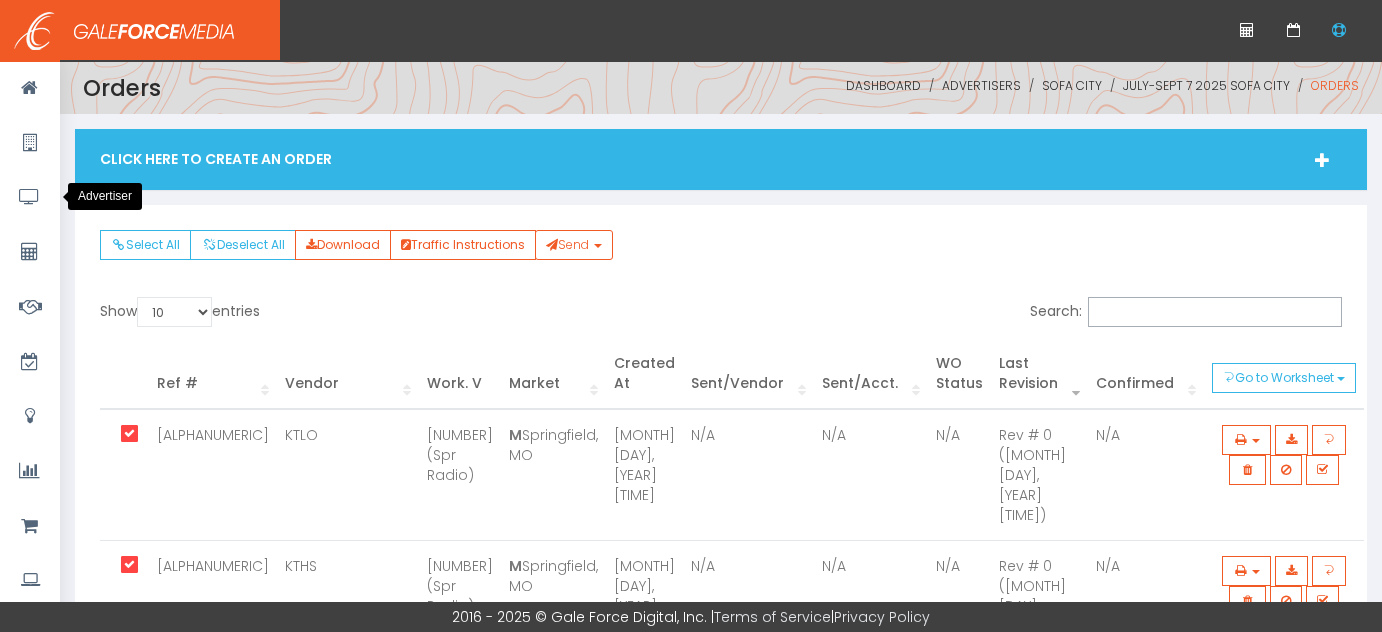 scroll, scrollTop: 0, scrollLeft: 0, axis: both 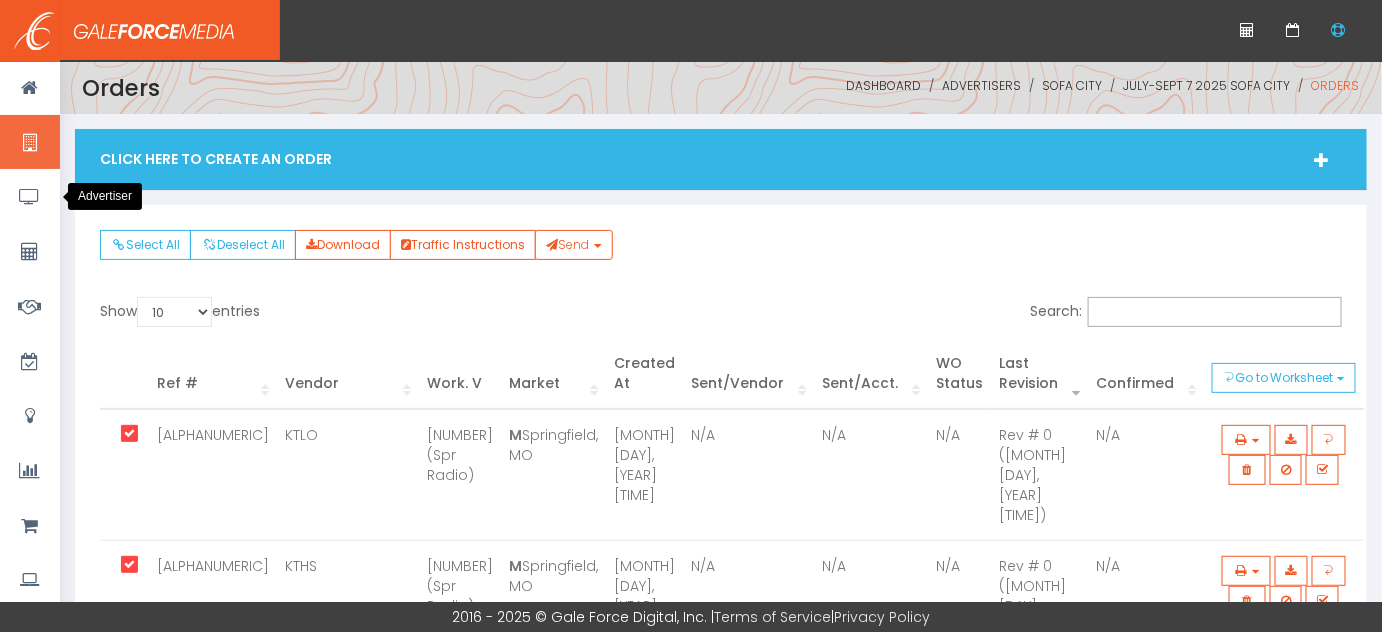 click at bounding box center [30, 87] 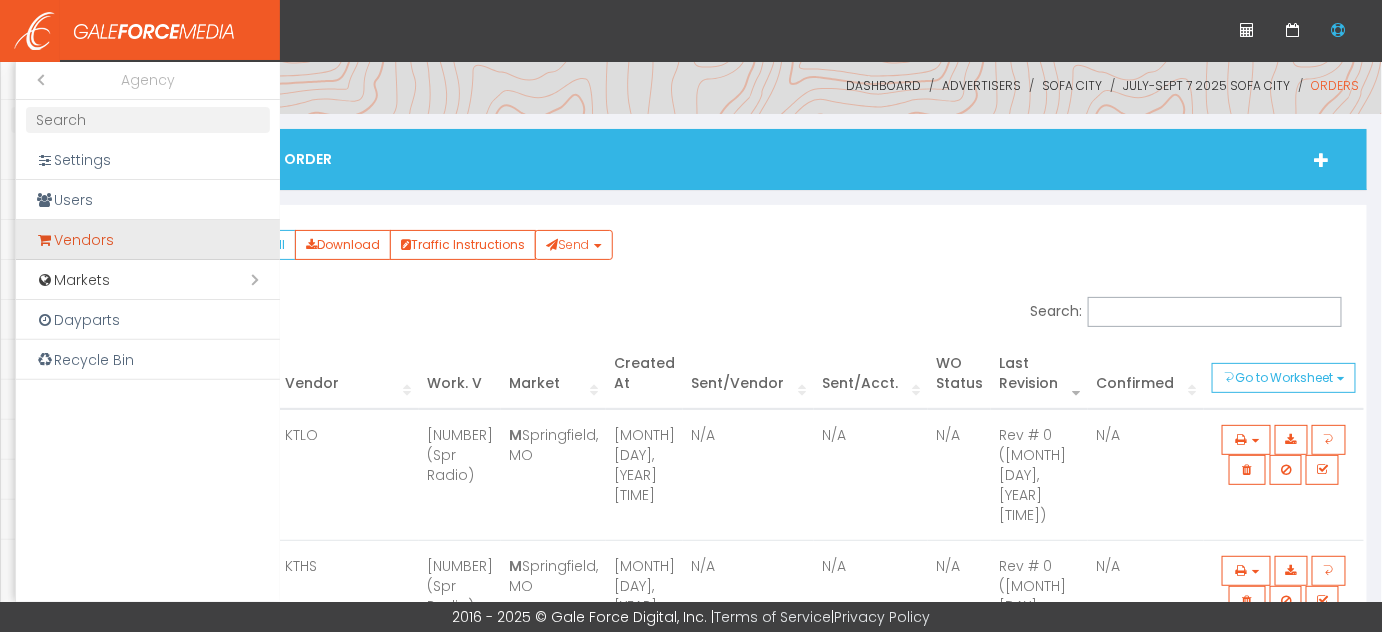 click on "Vendors" at bounding box center (148, 240) 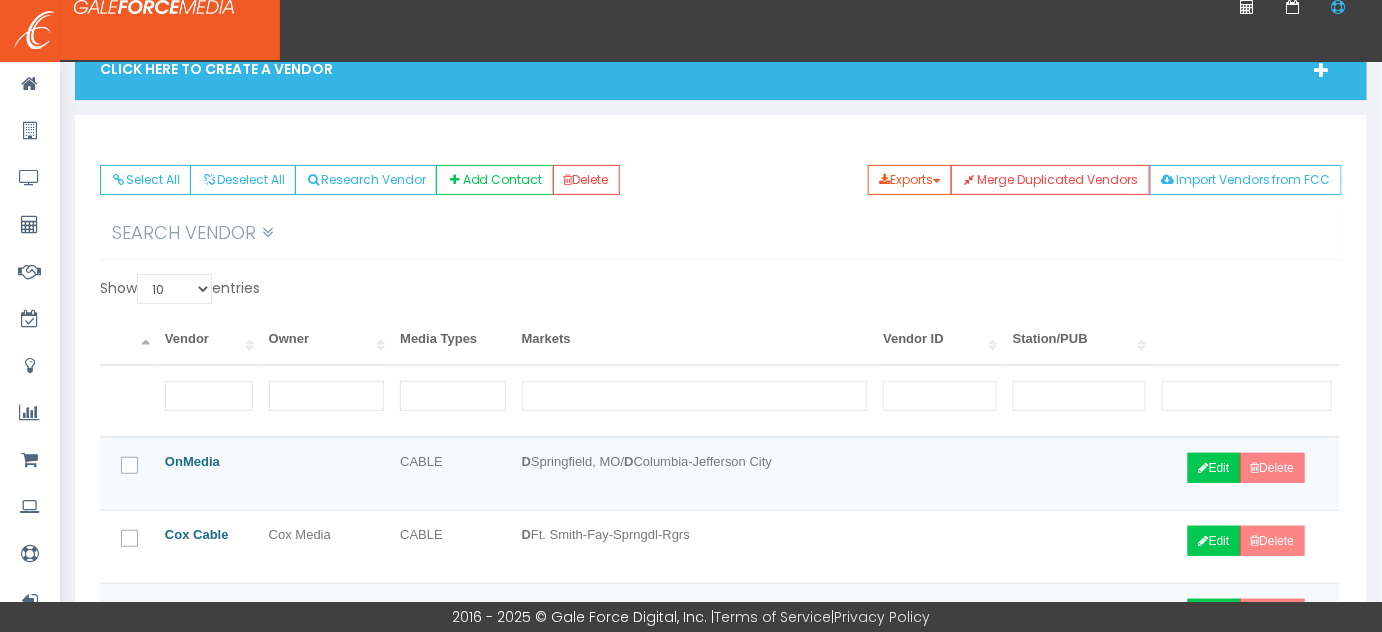 scroll, scrollTop: 181, scrollLeft: 0, axis: vertical 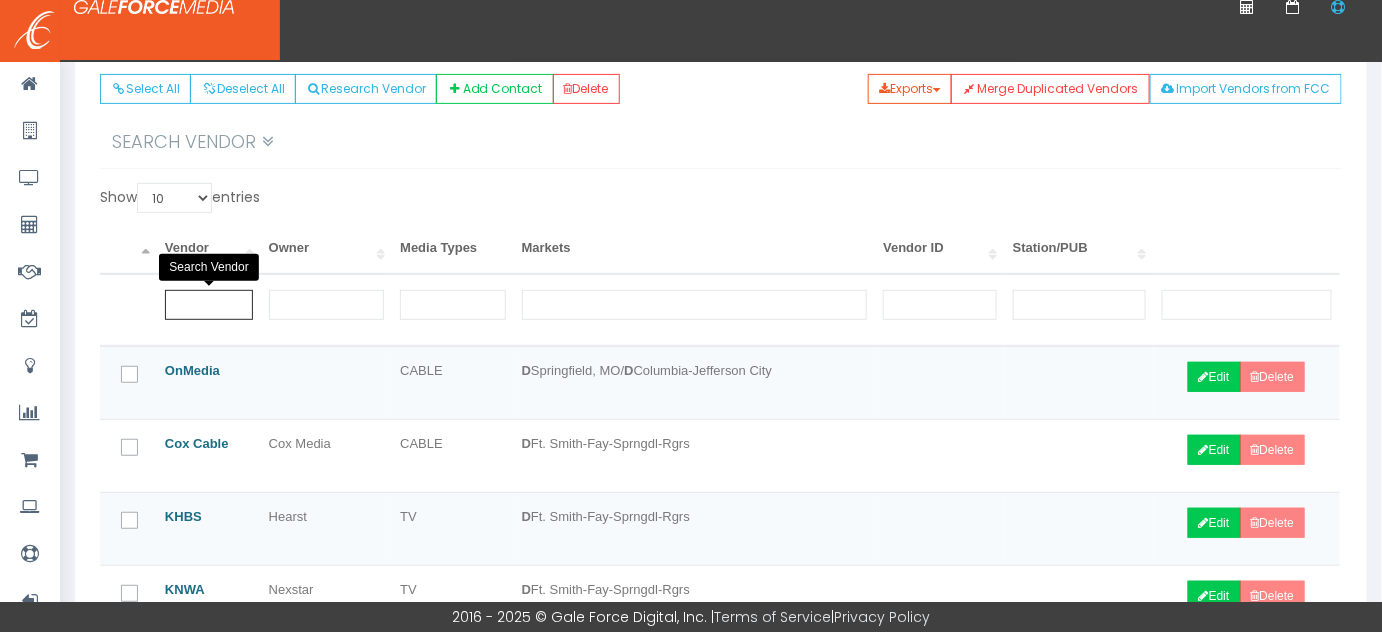 click at bounding box center (209, 305) 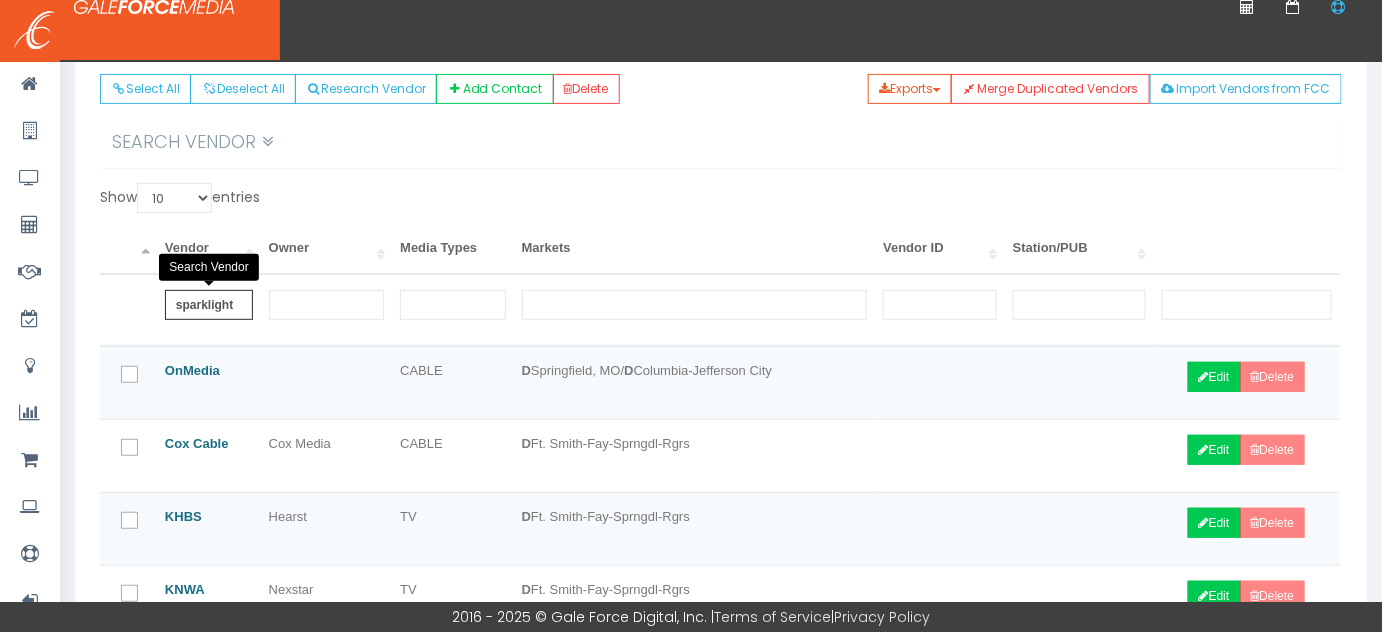 scroll, scrollTop: 0, scrollLeft: 1, axis: horizontal 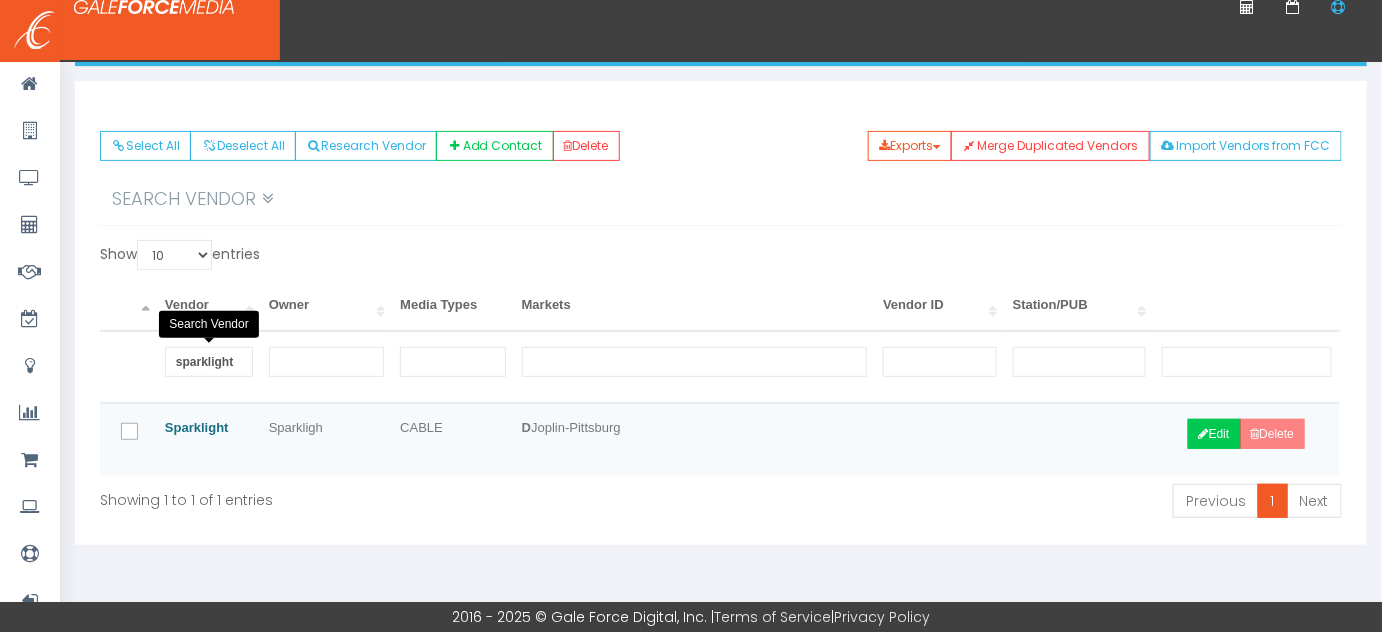 click at bounding box center (134, 442) 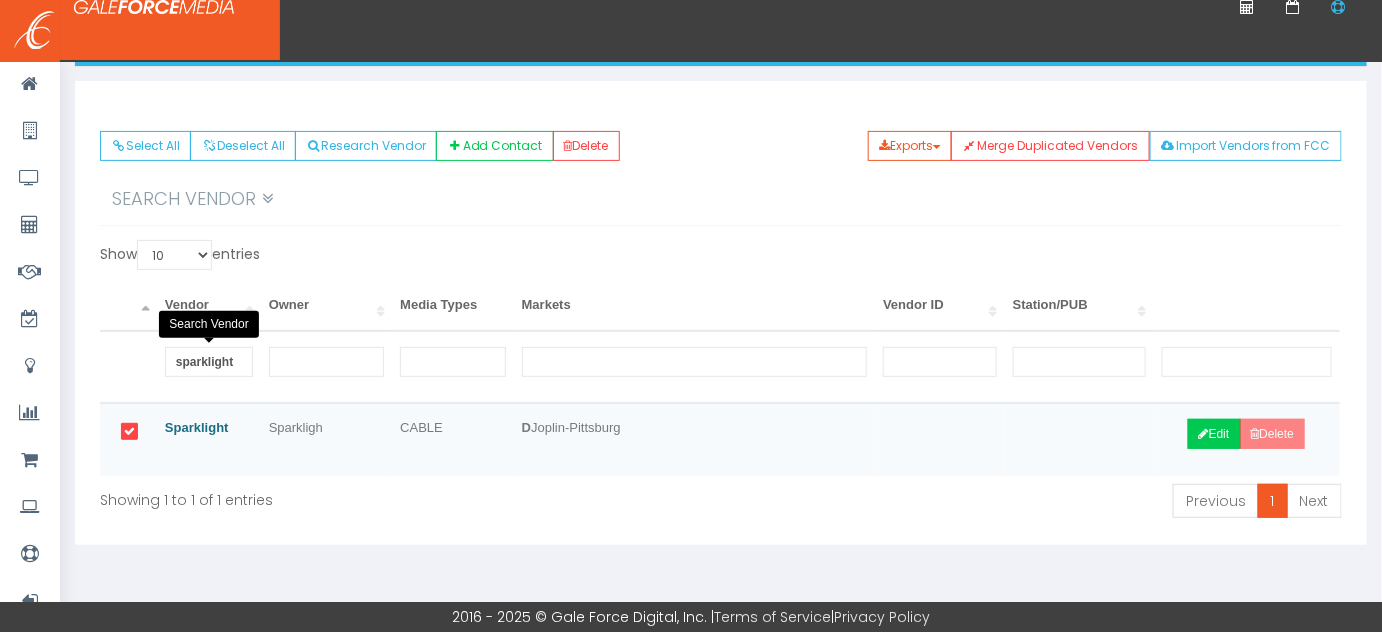 scroll, scrollTop: 0, scrollLeft: 0, axis: both 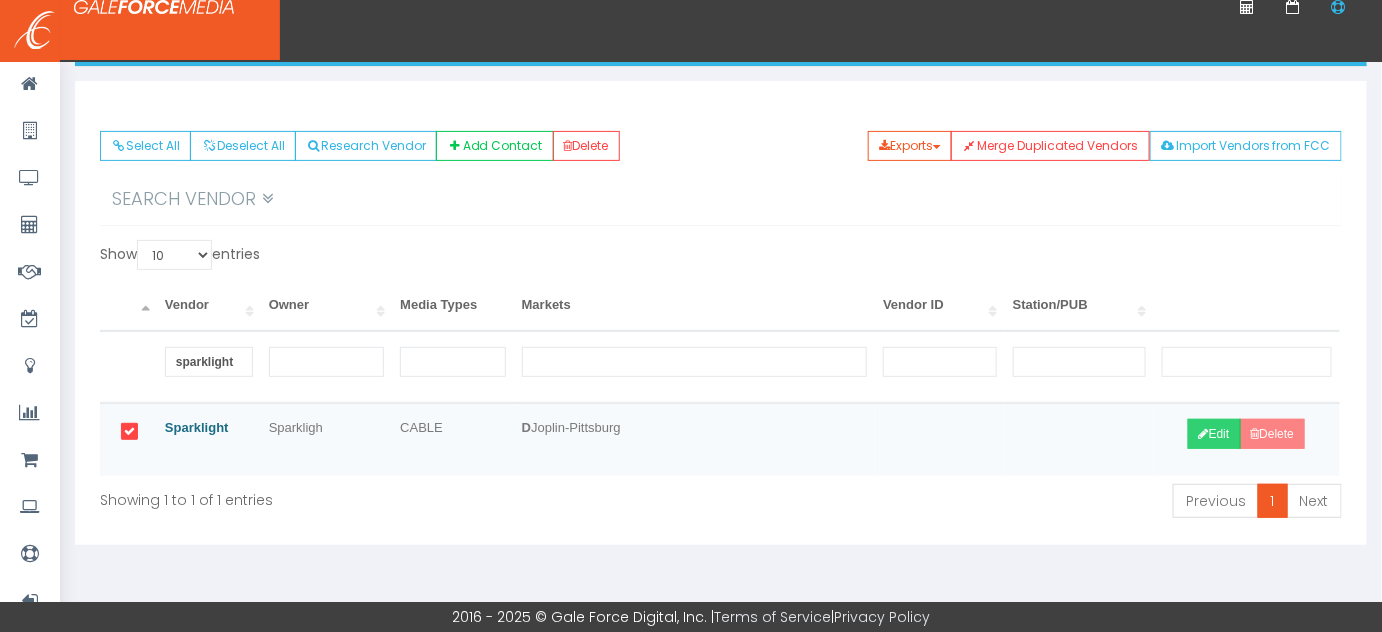 click on "Edit" at bounding box center (1214, 434) 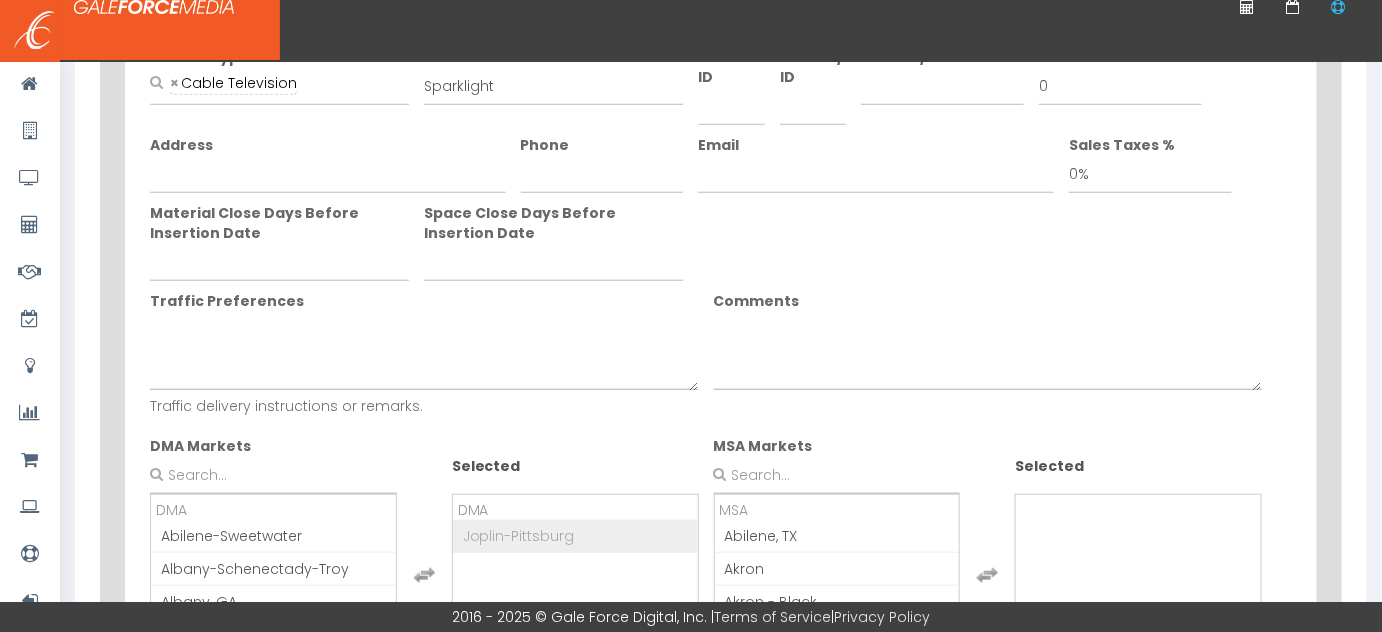 scroll, scrollTop: 545, scrollLeft: 0, axis: vertical 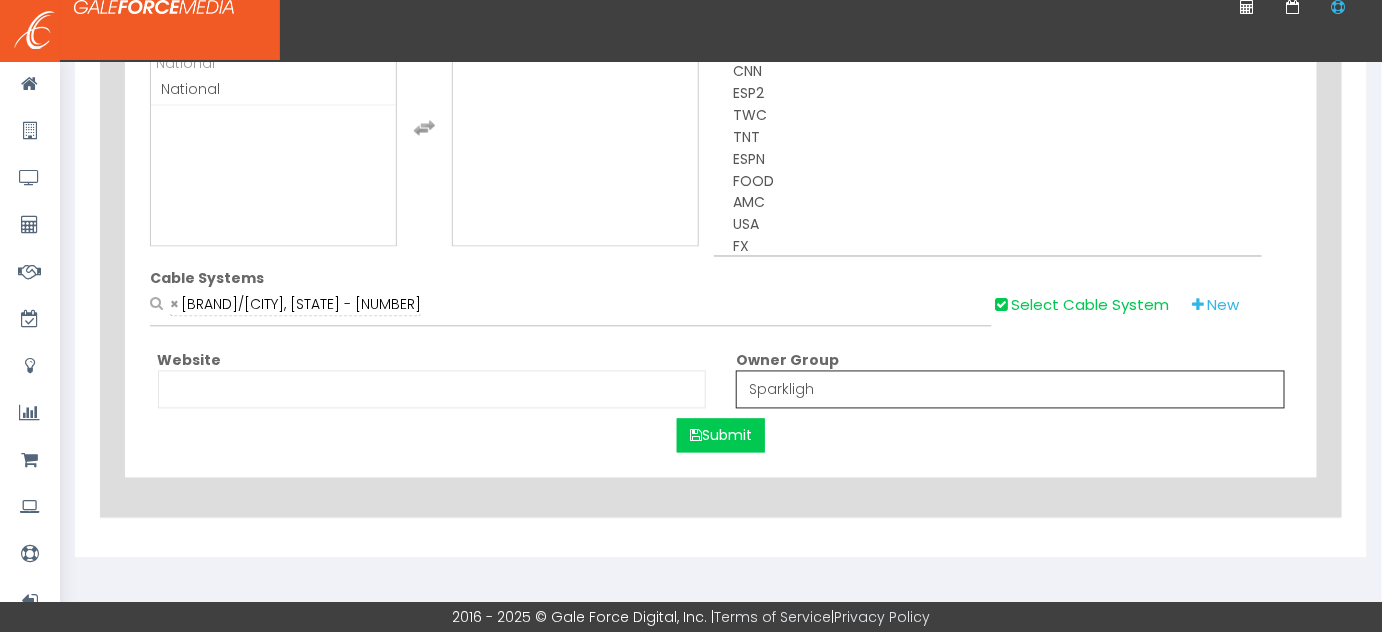 click on "Sparkligh" at bounding box center [1010, 390] 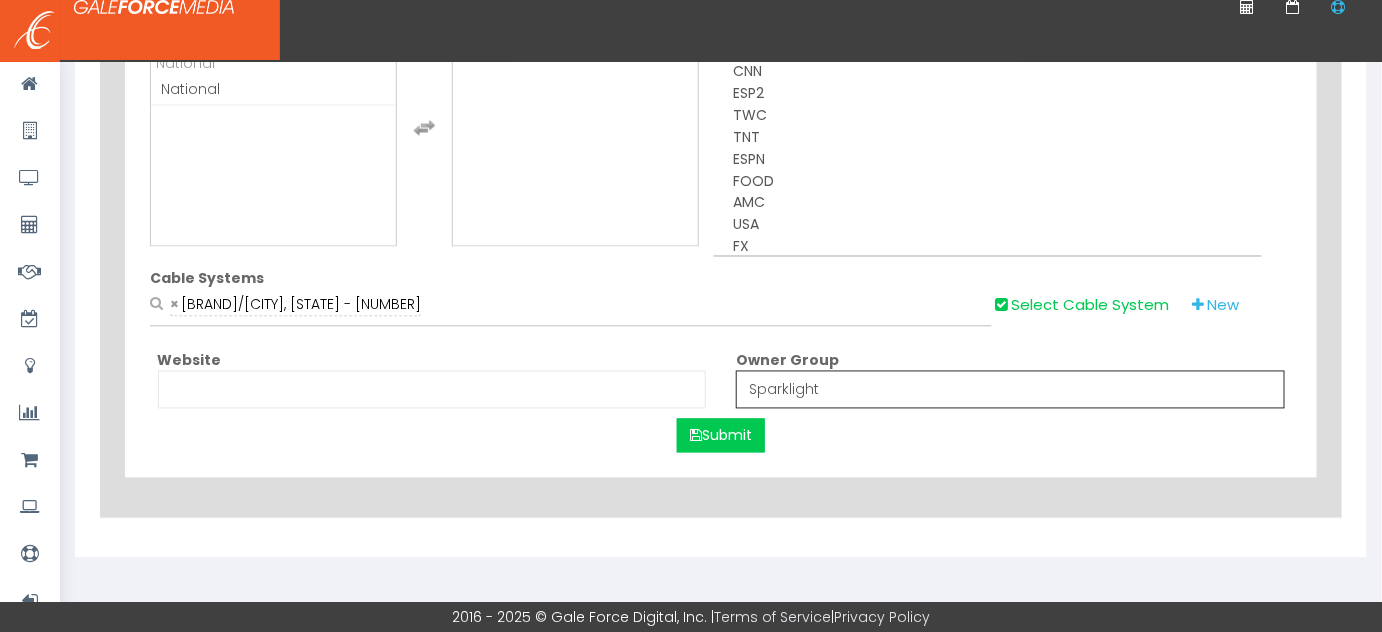 type on "Sparklight" 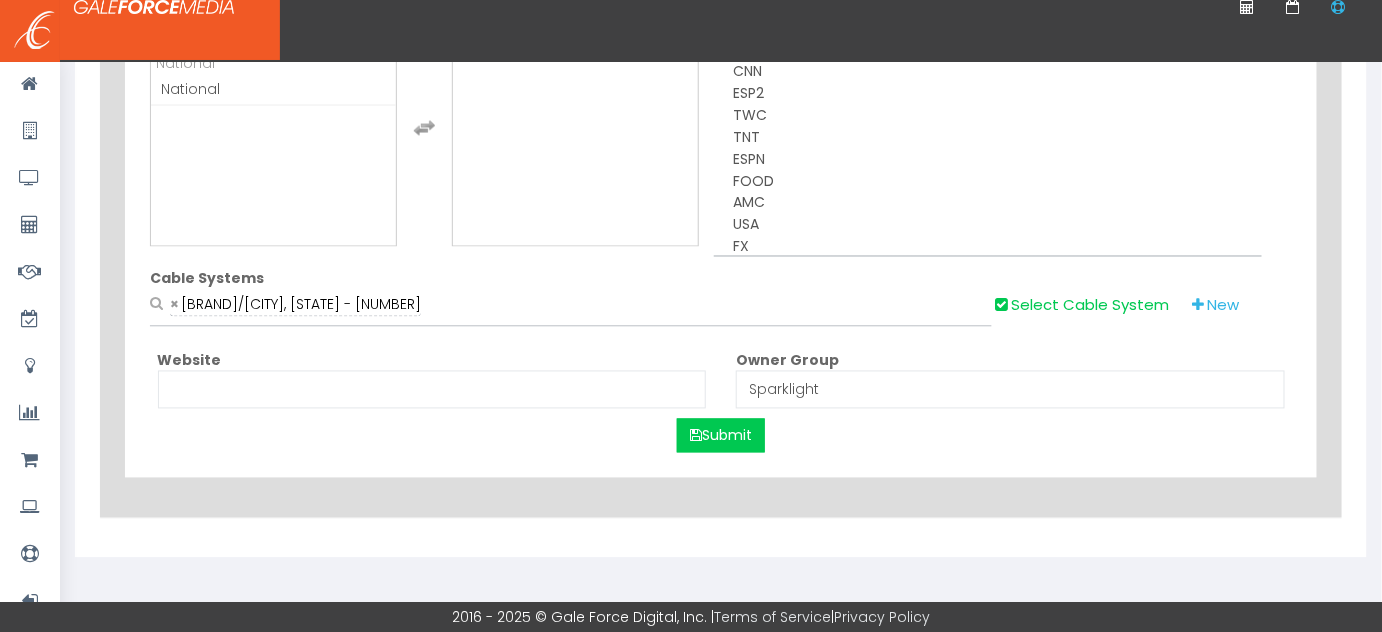 click on "Submit" at bounding box center [721, 436] 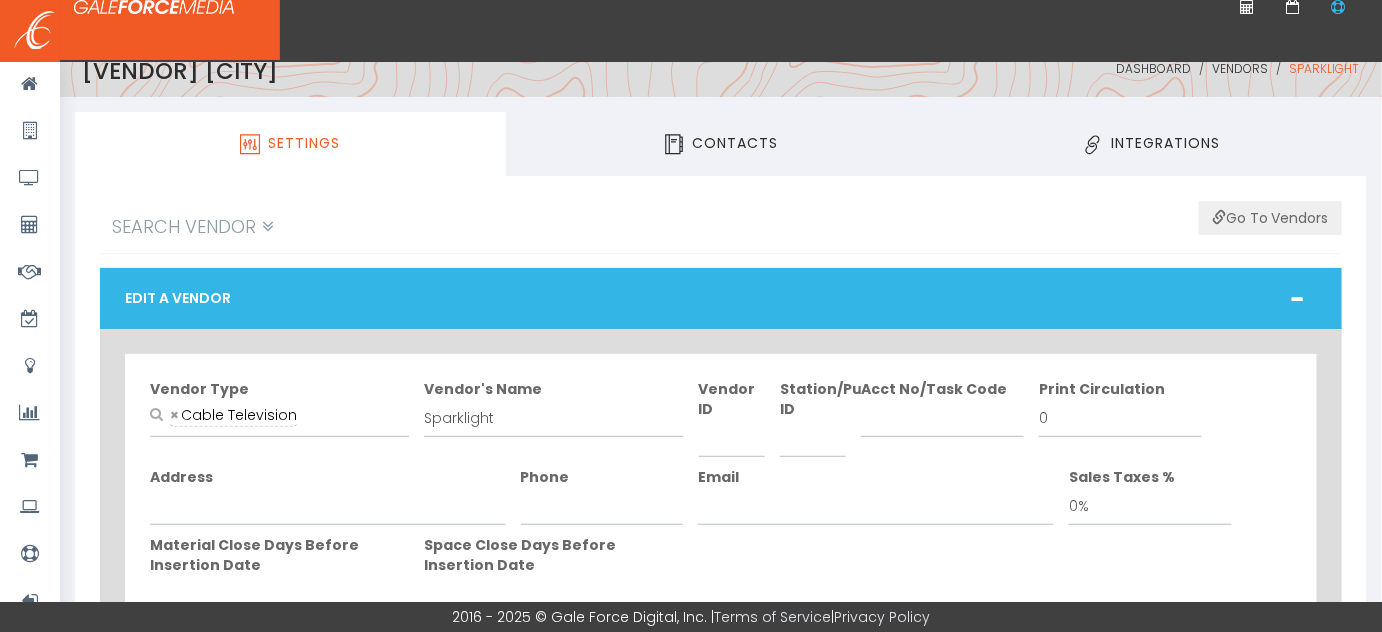 scroll, scrollTop: 0, scrollLeft: 0, axis: both 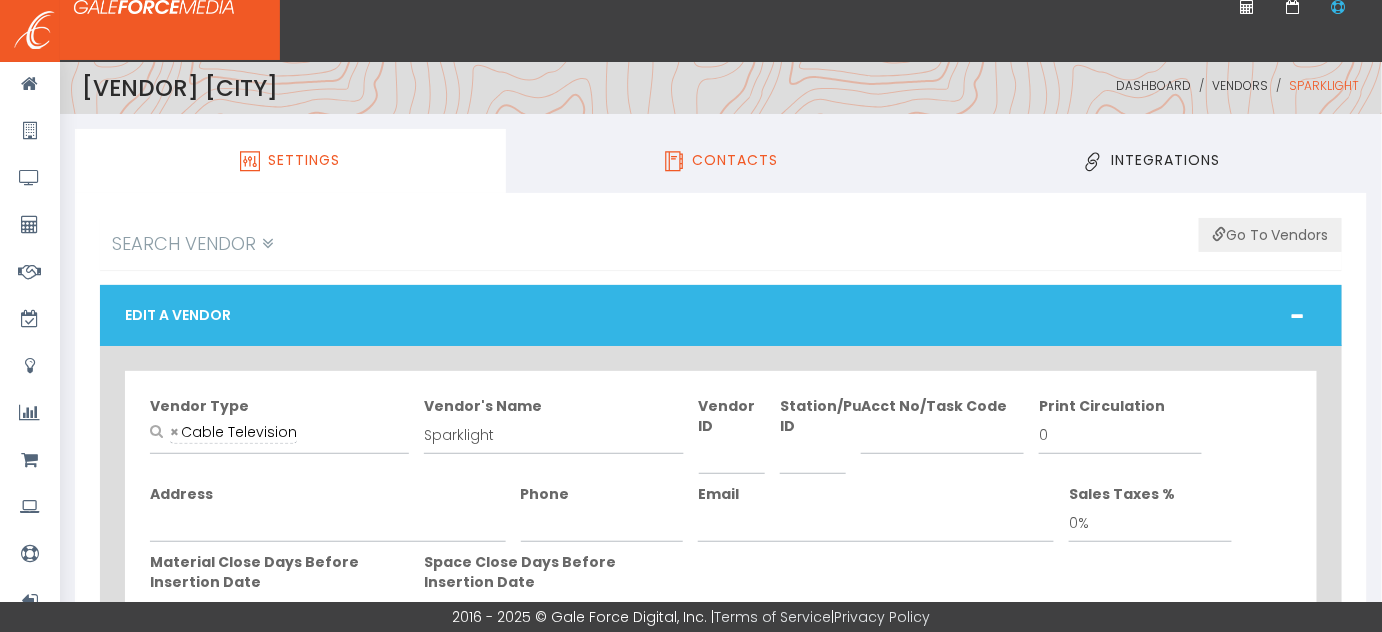 click on "Contacts" at bounding box center (721, 161) 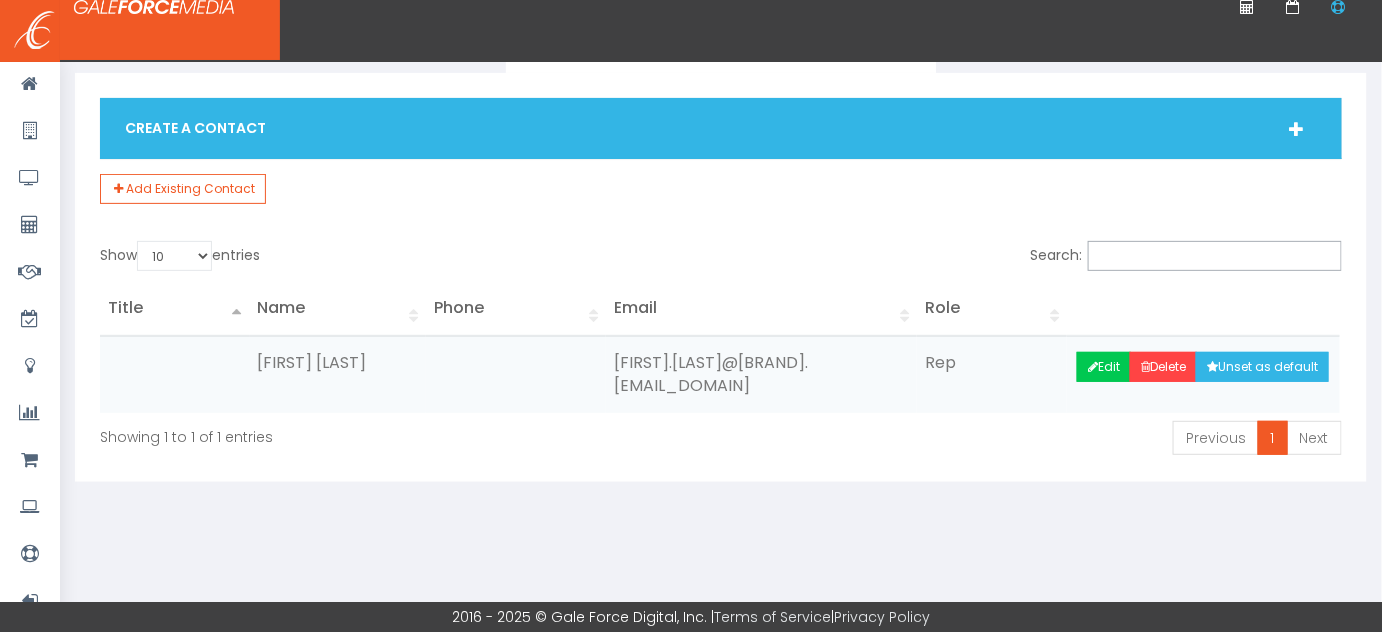scroll, scrollTop: 0, scrollLeft: 0, axis: both 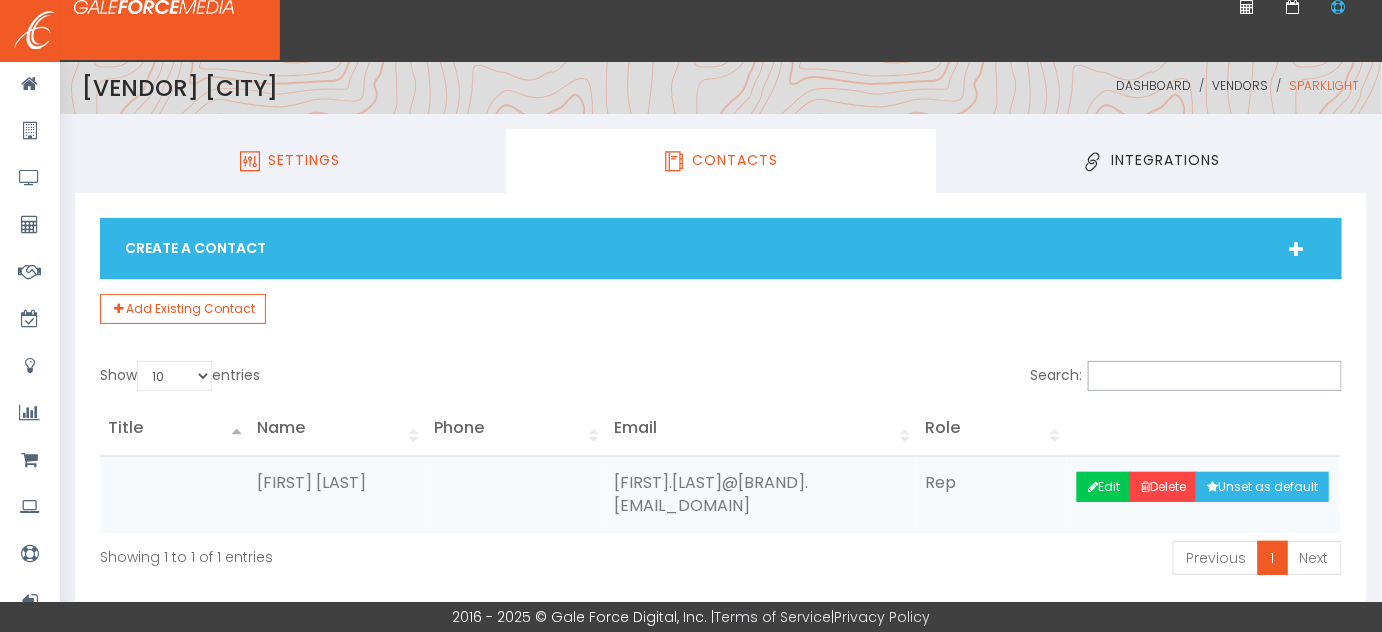 click on "Settings" at bounding box center [290, 161] 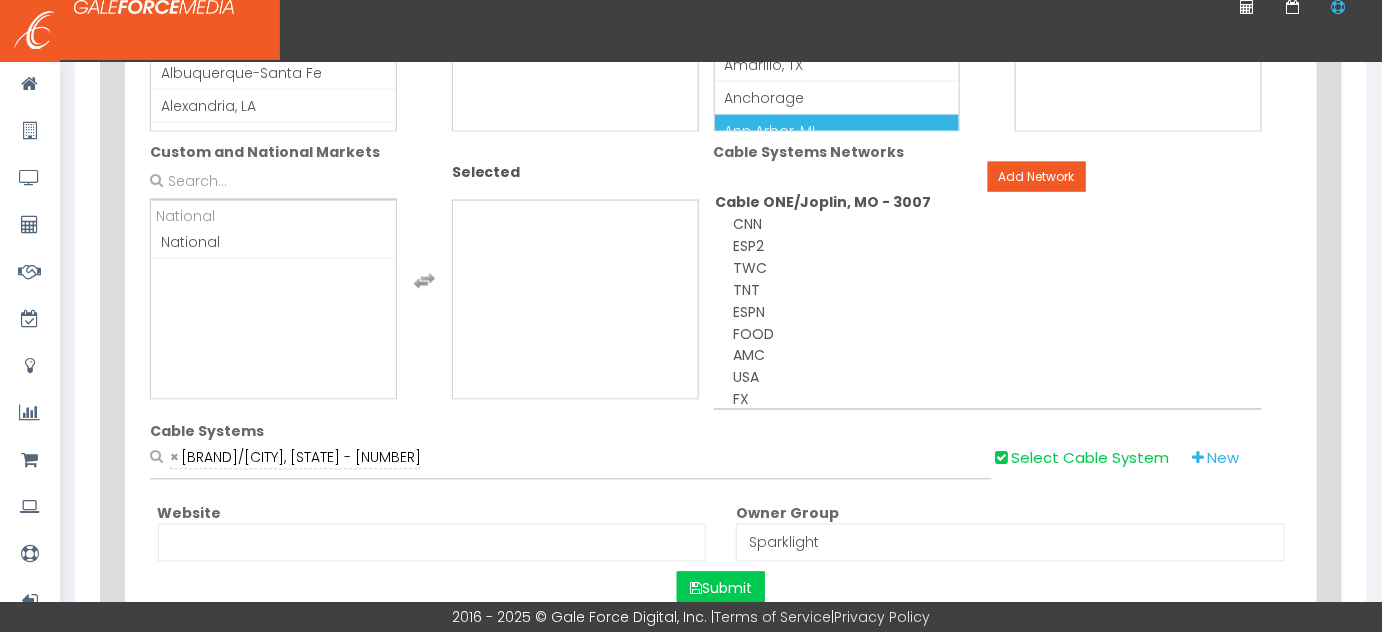 scroll, scrollTop: 1064, scrollLeft: 0, axis: vertical 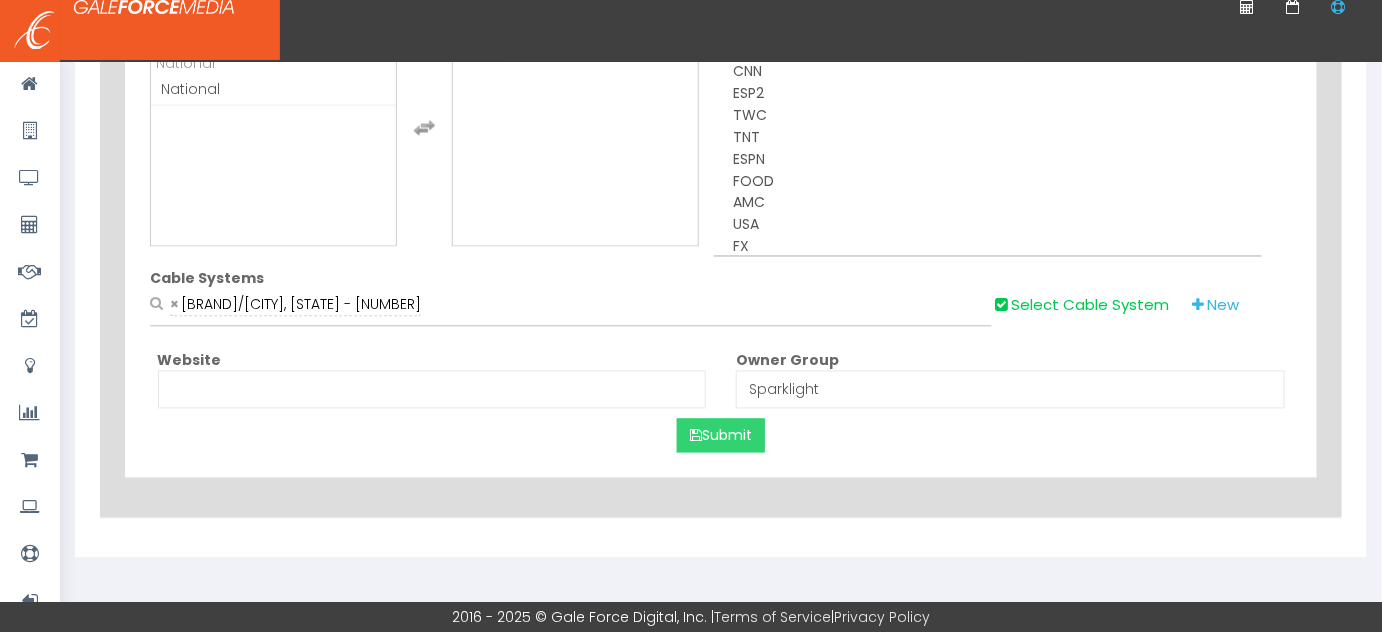 click on "Submit" at bounding box center (721, 436) 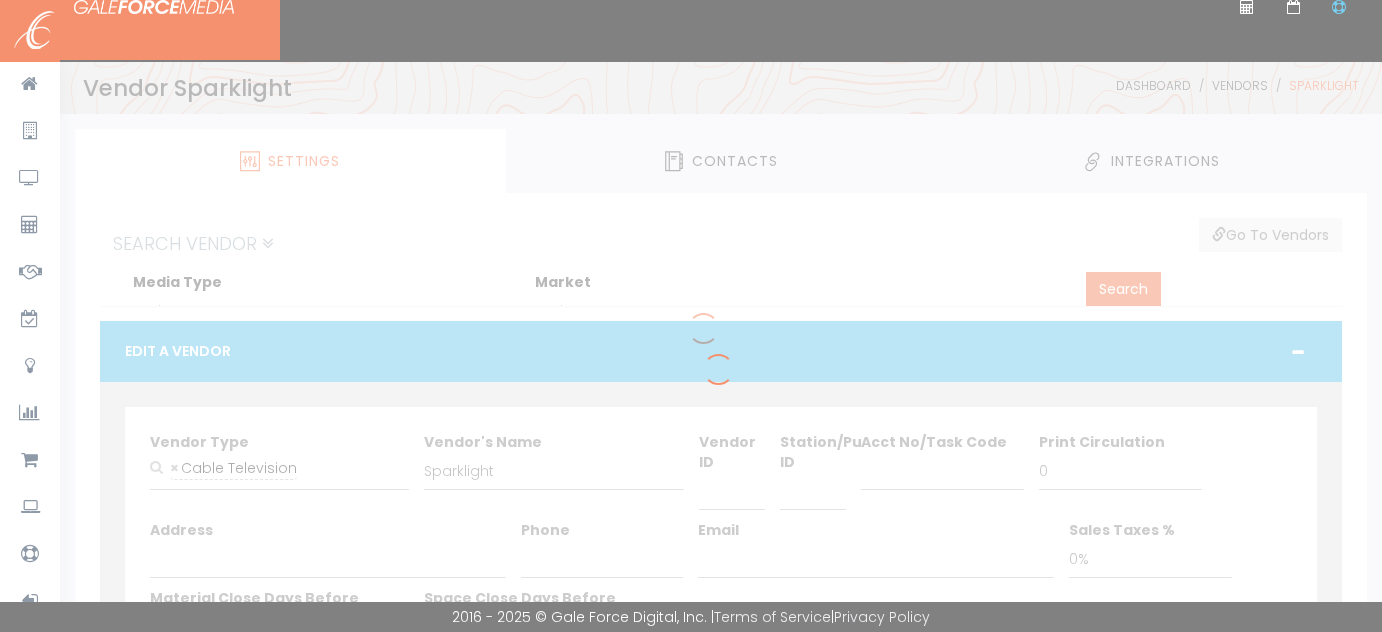 scroll, scrollTop: 0, scrollLeft: 0, axis: both 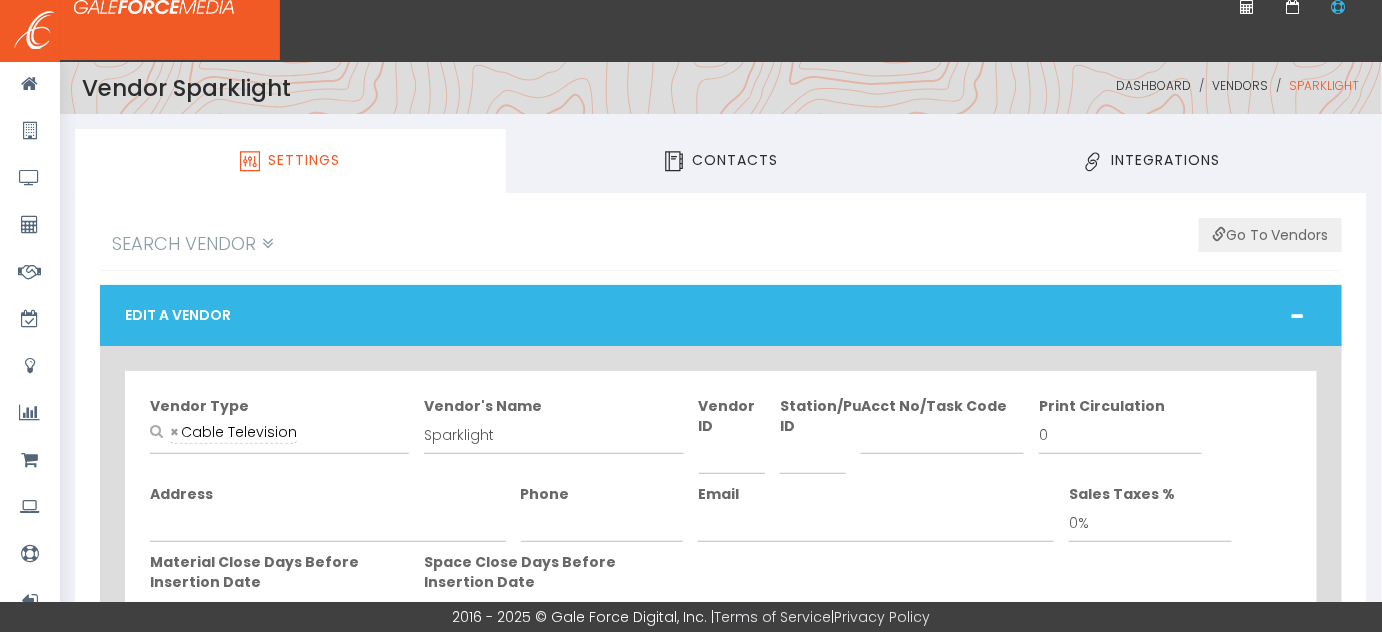 click on "Search Vendor" at bounding box center [721, 244] 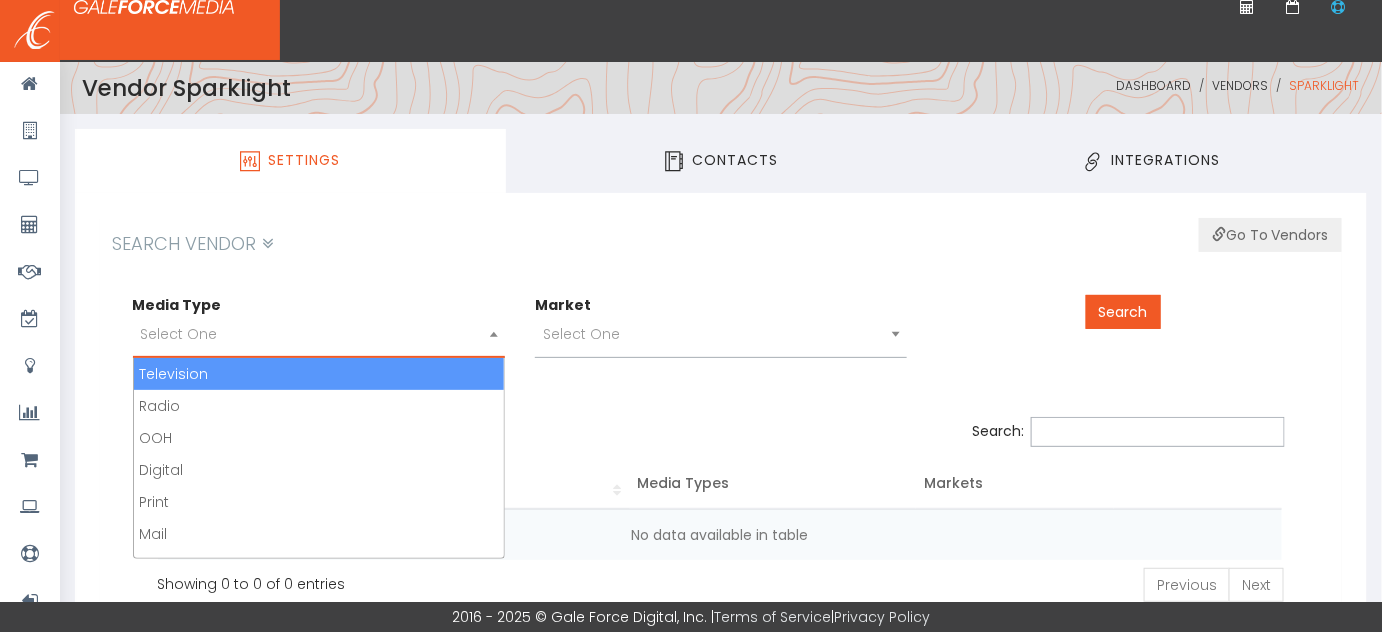 click on "Select One" at bounding box center [179, 334] 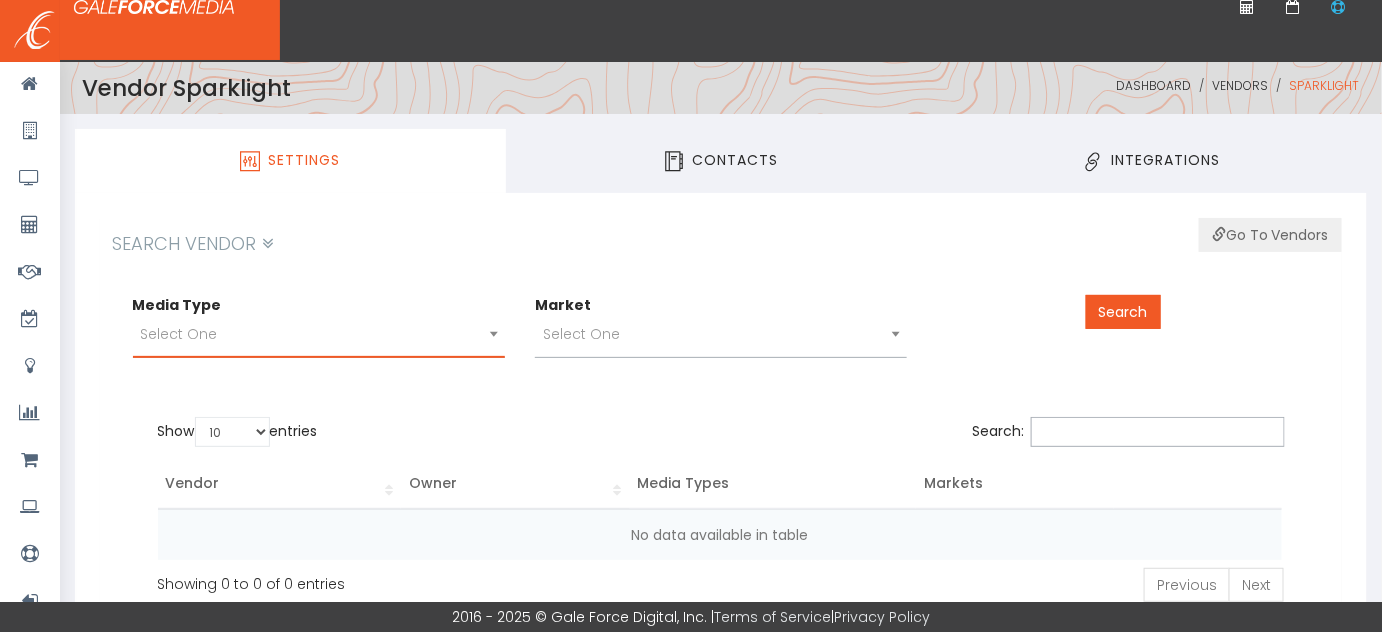 click on "Select One" at bounding box center [179, 334] 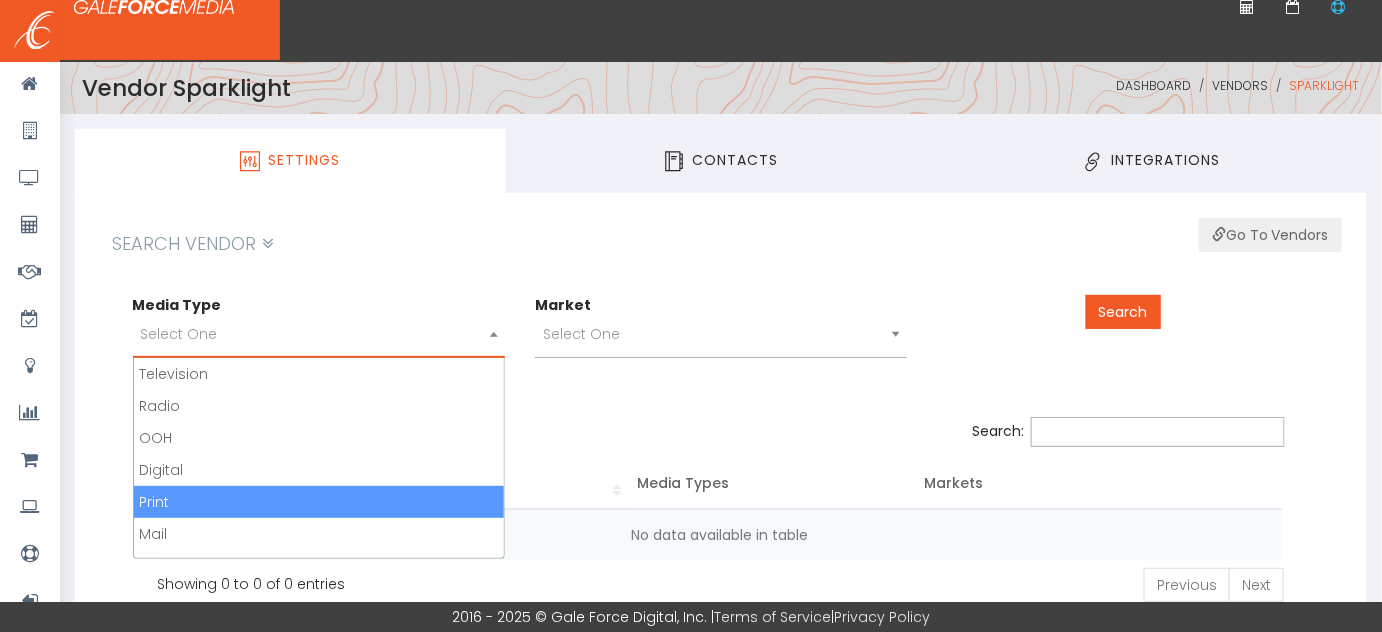 scroll, scrollTop: 24, scrollLeft: 0, axis: vertical 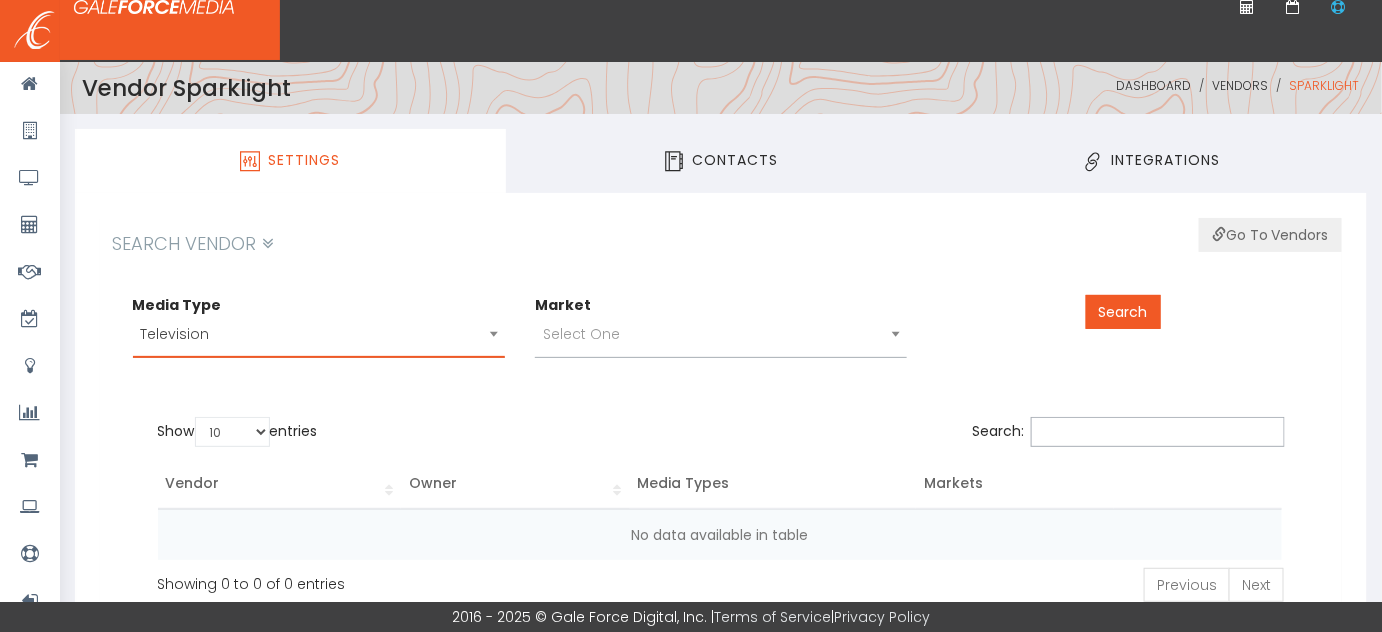 click on "Select One" at bounding box center (721, 339) 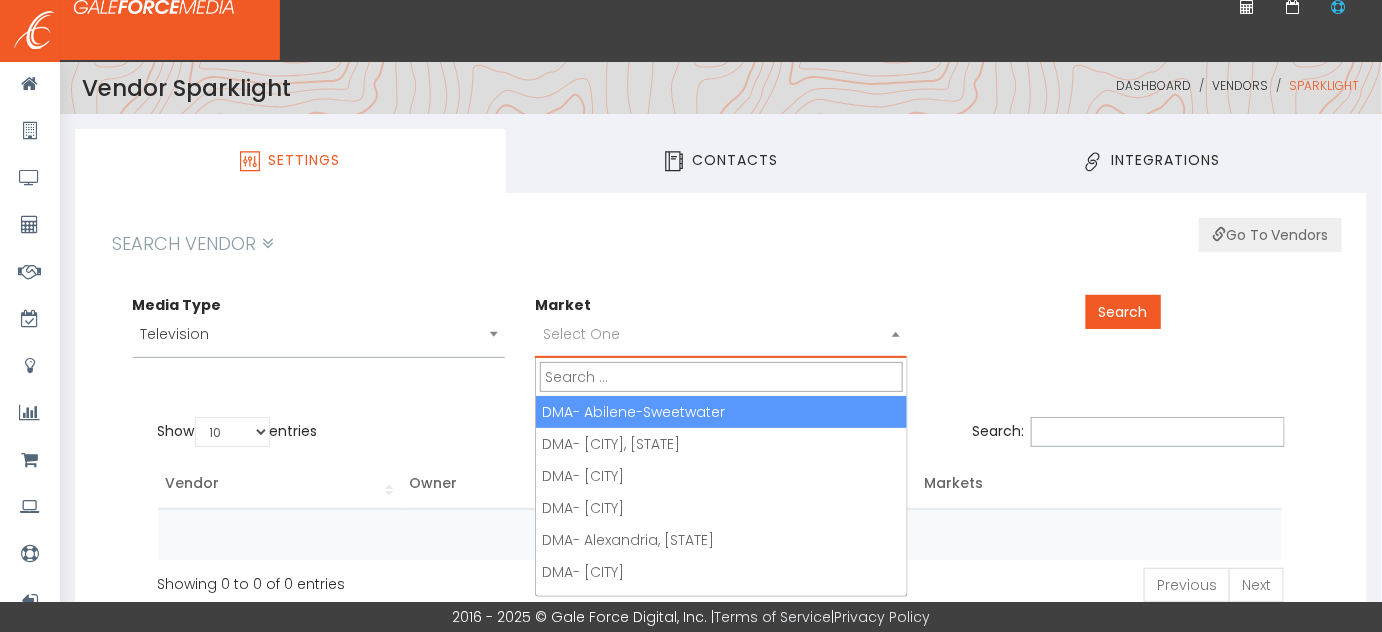 click on "Select One" at bounding box center [721, 339] 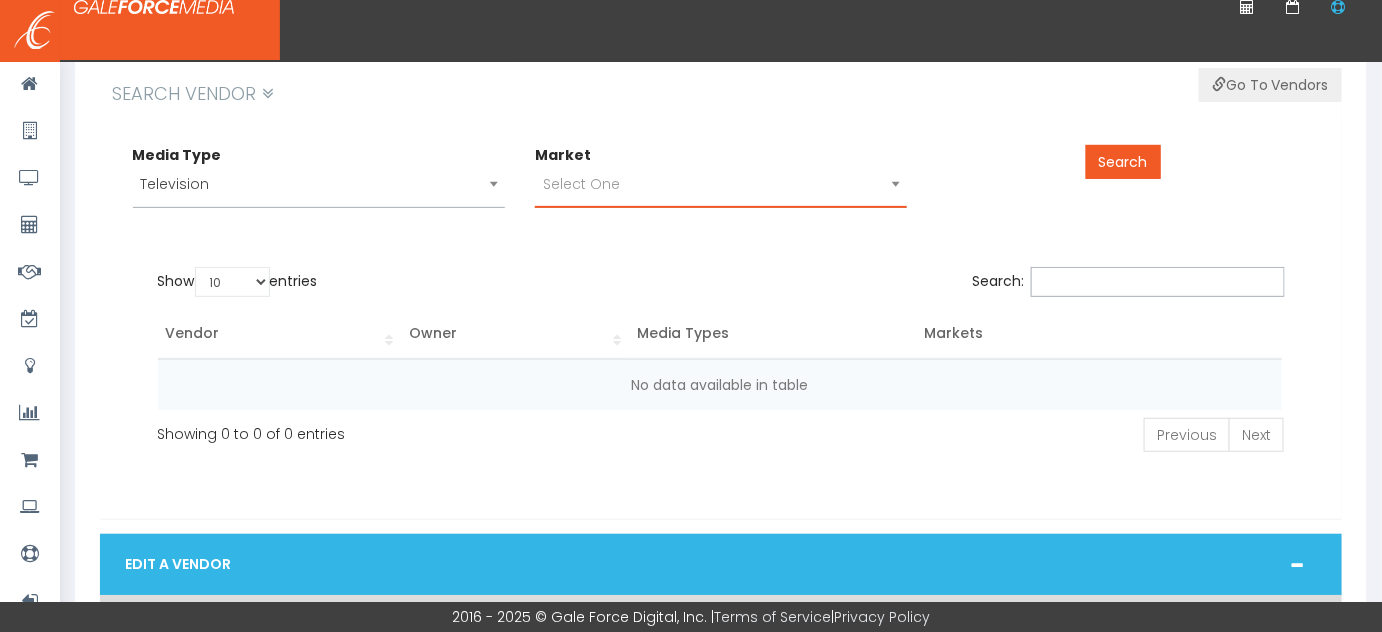 scroll, scrollTop: 90, scrollLeft: 0, axis: vertical 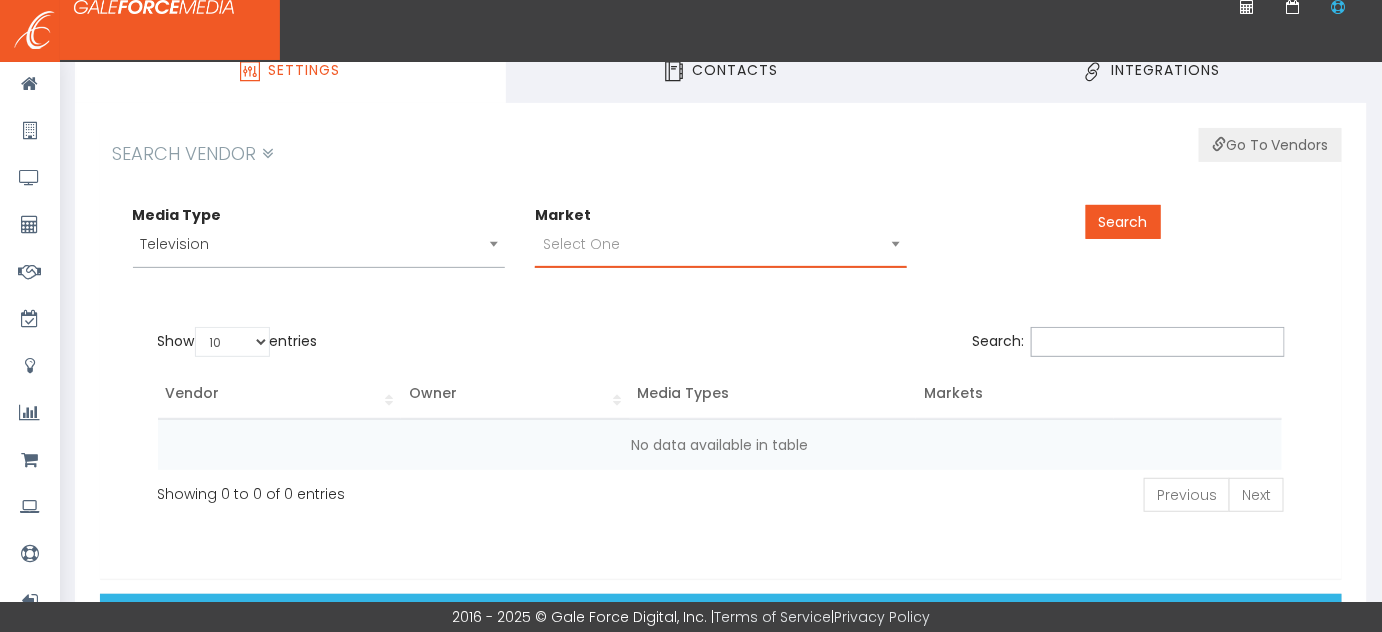 click on "Select One" at bounding box center (721, 244) 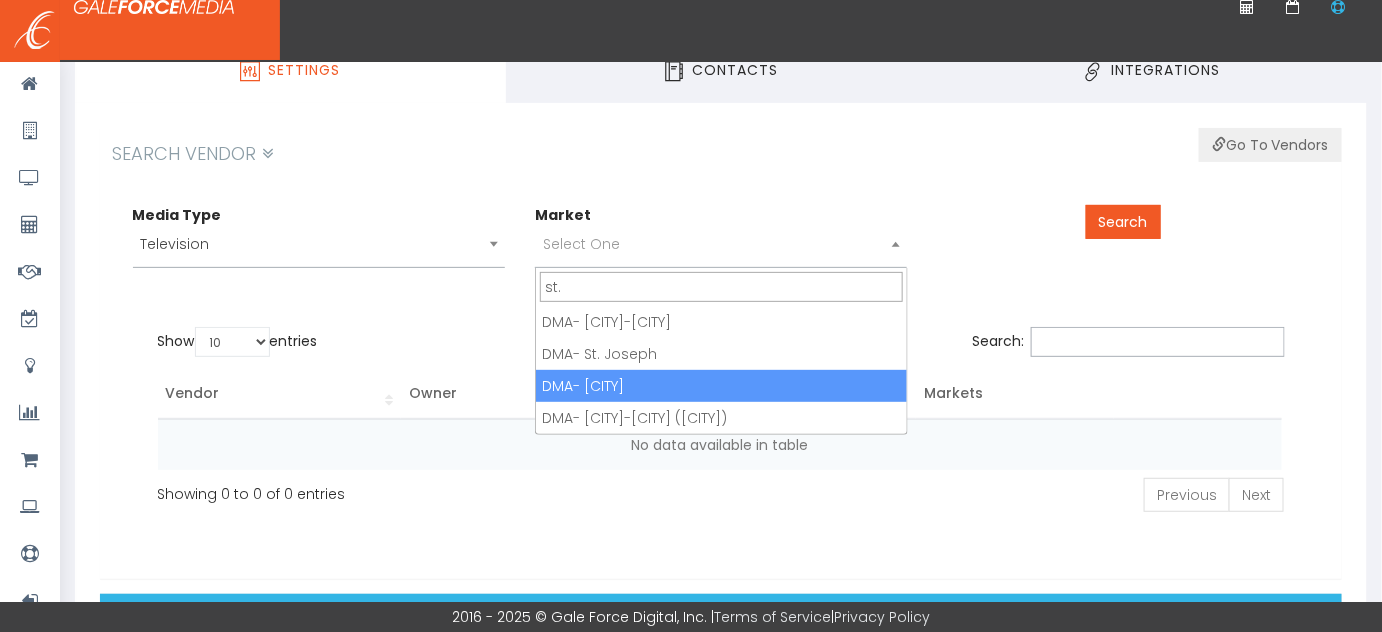 type on "st." 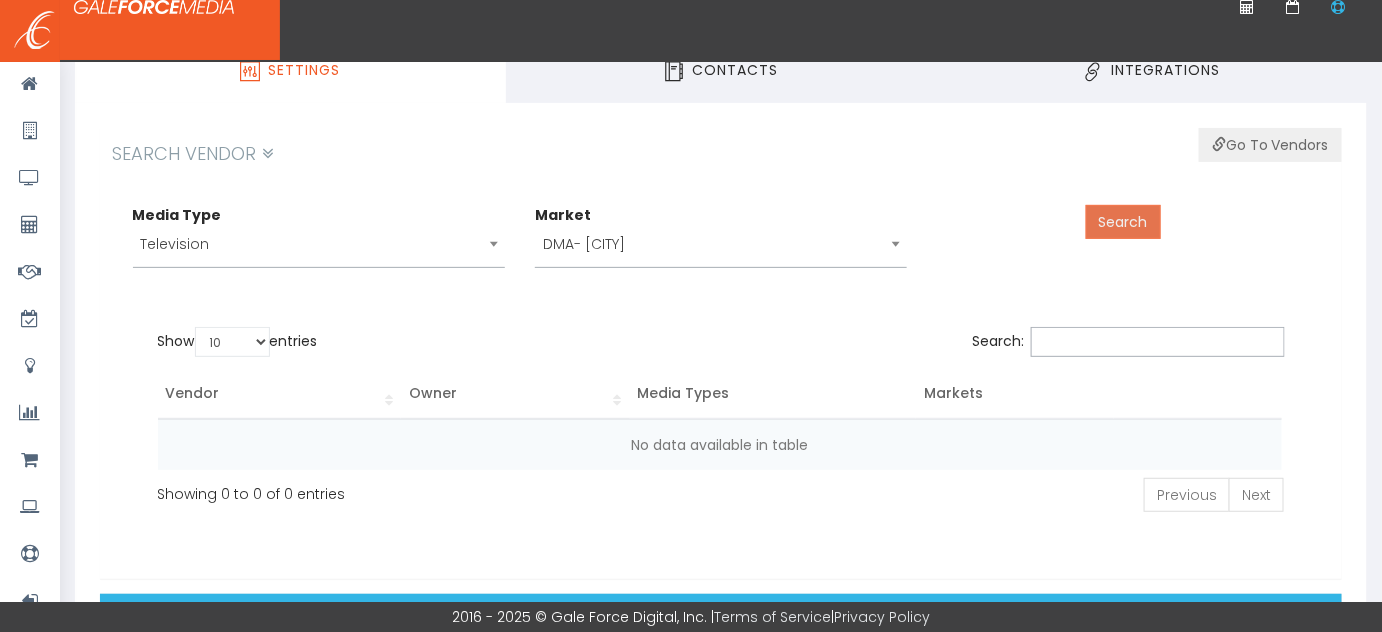 click on "Search" at bounding box center (1123, 222) 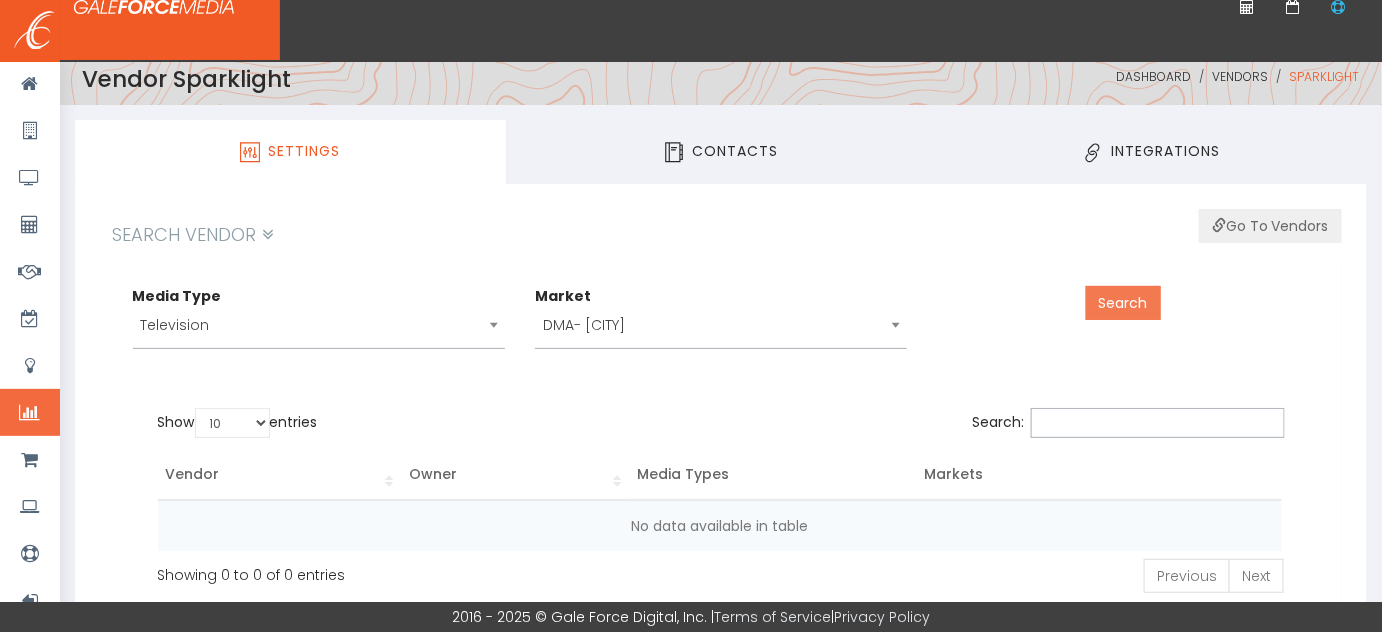scroll, scrollTop: 0, scrollLeft: 0, axis: both 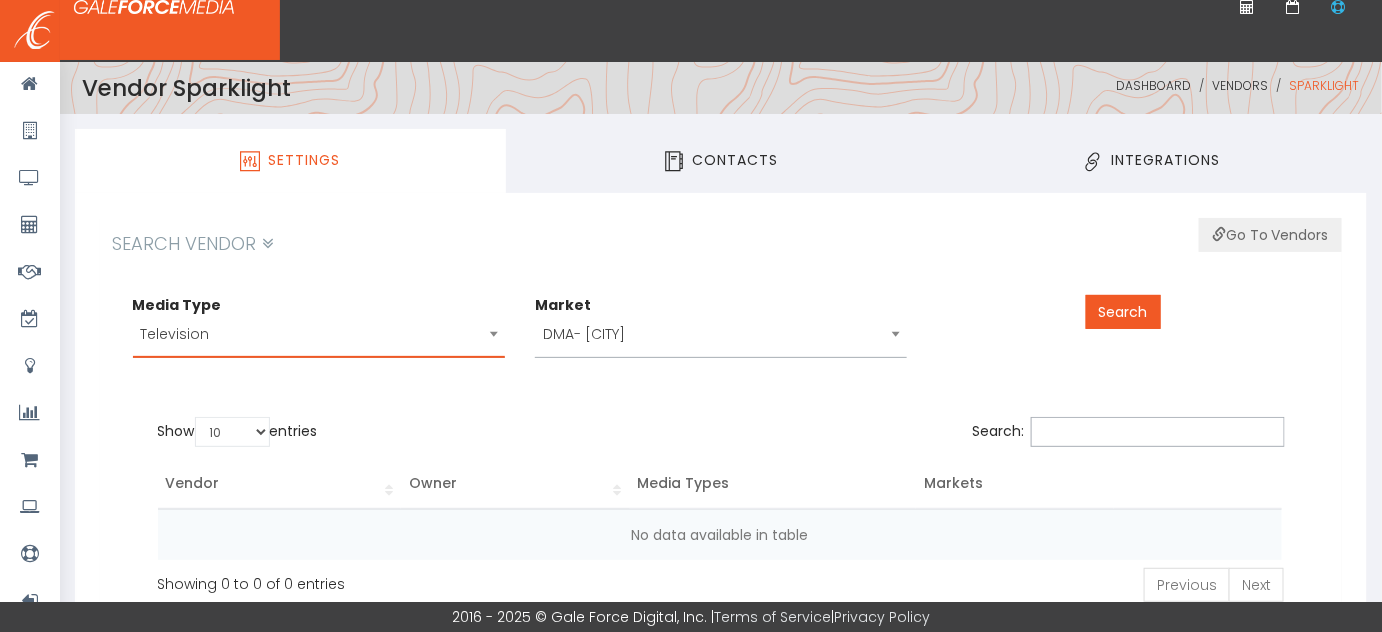 click on "Television" at bounding box center (319, 334) 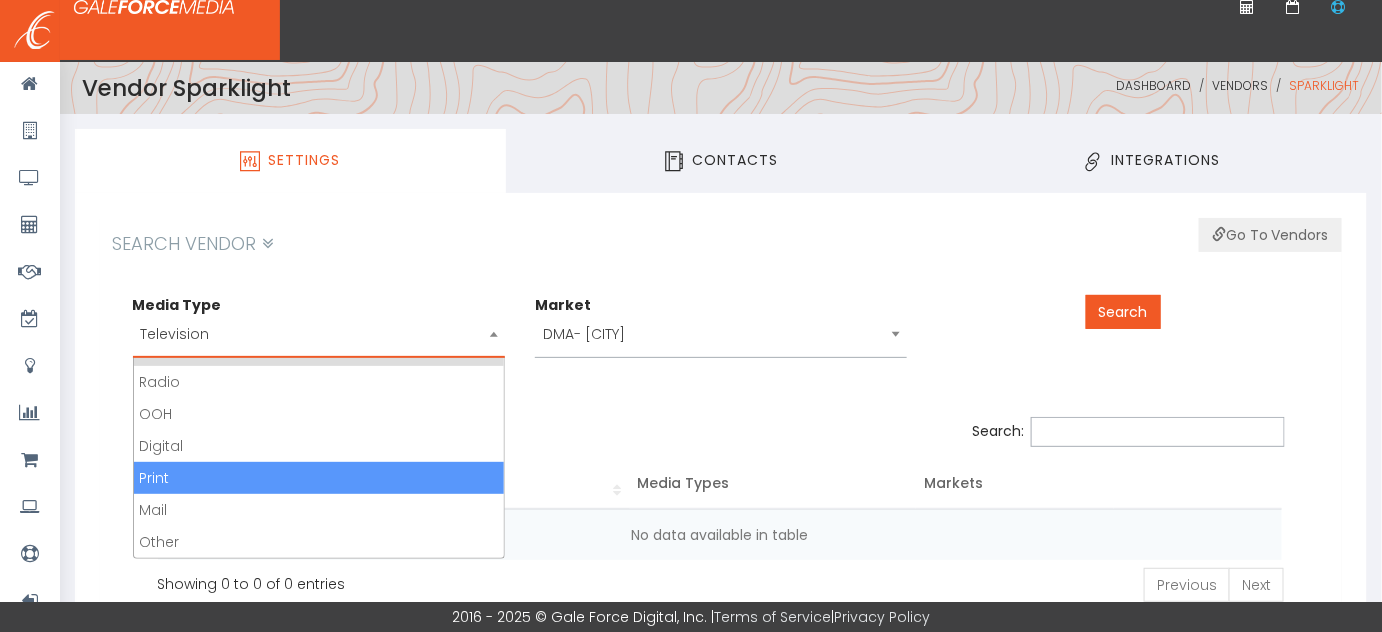 scroll, scrollTop: 0, scrollLeft: 0, axis: both 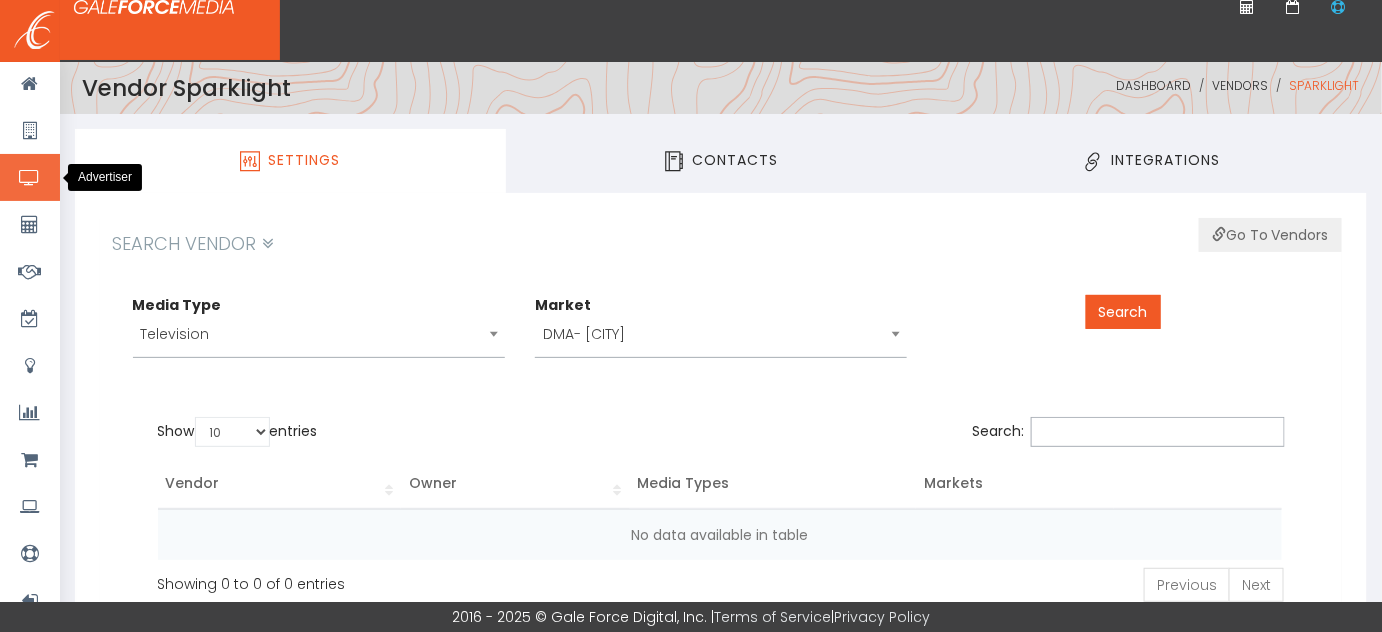 click at bounding box center (29, 178) 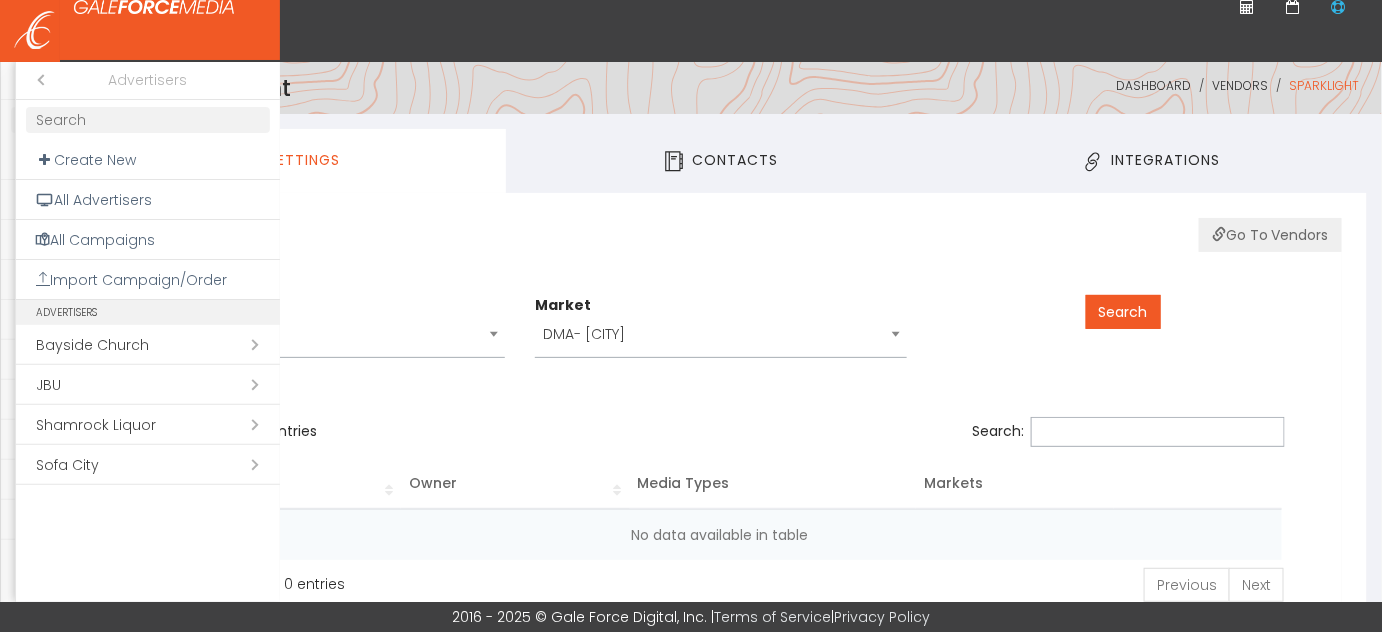 click at bounding box center [691, 316] 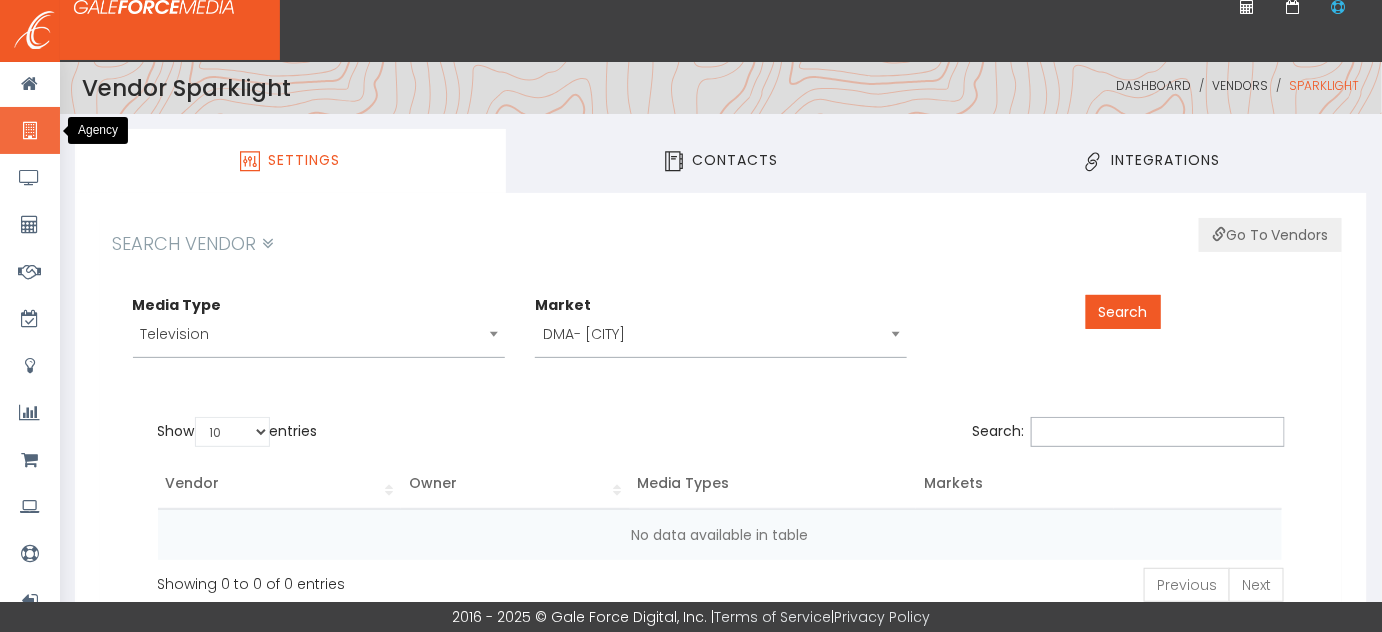 click at bounding box center (29, 131) 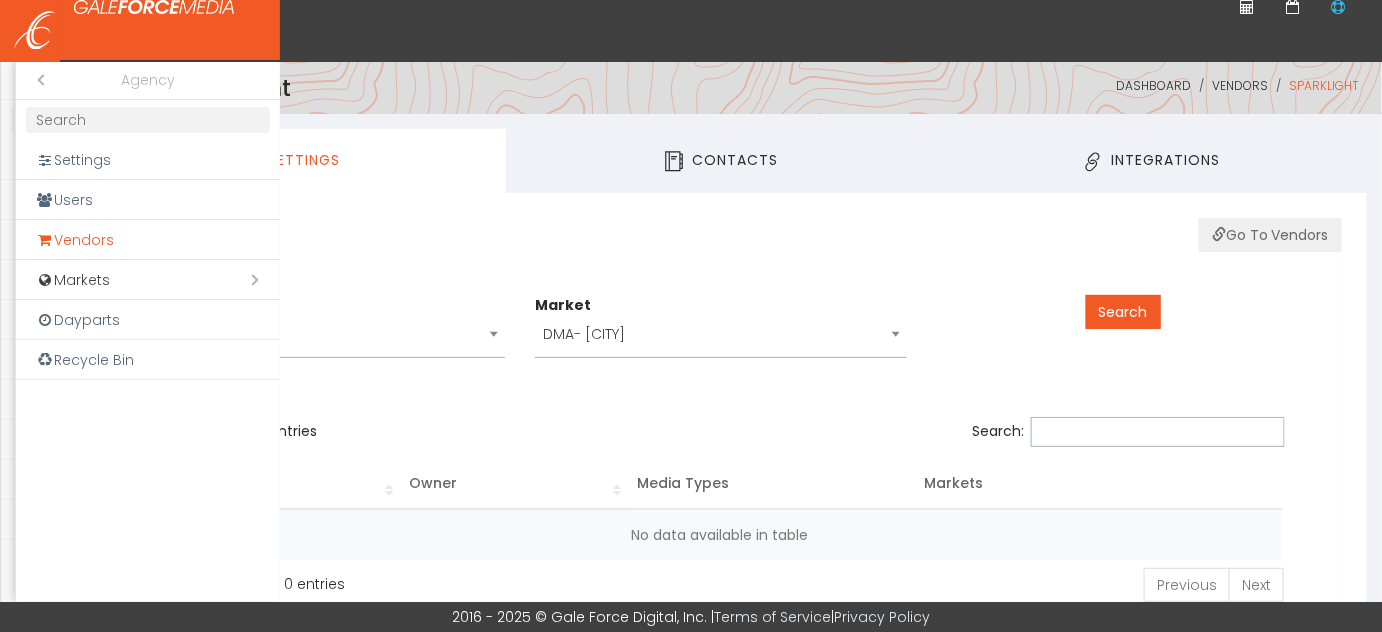 click on "Vendors" at bounding box center (148, 240) 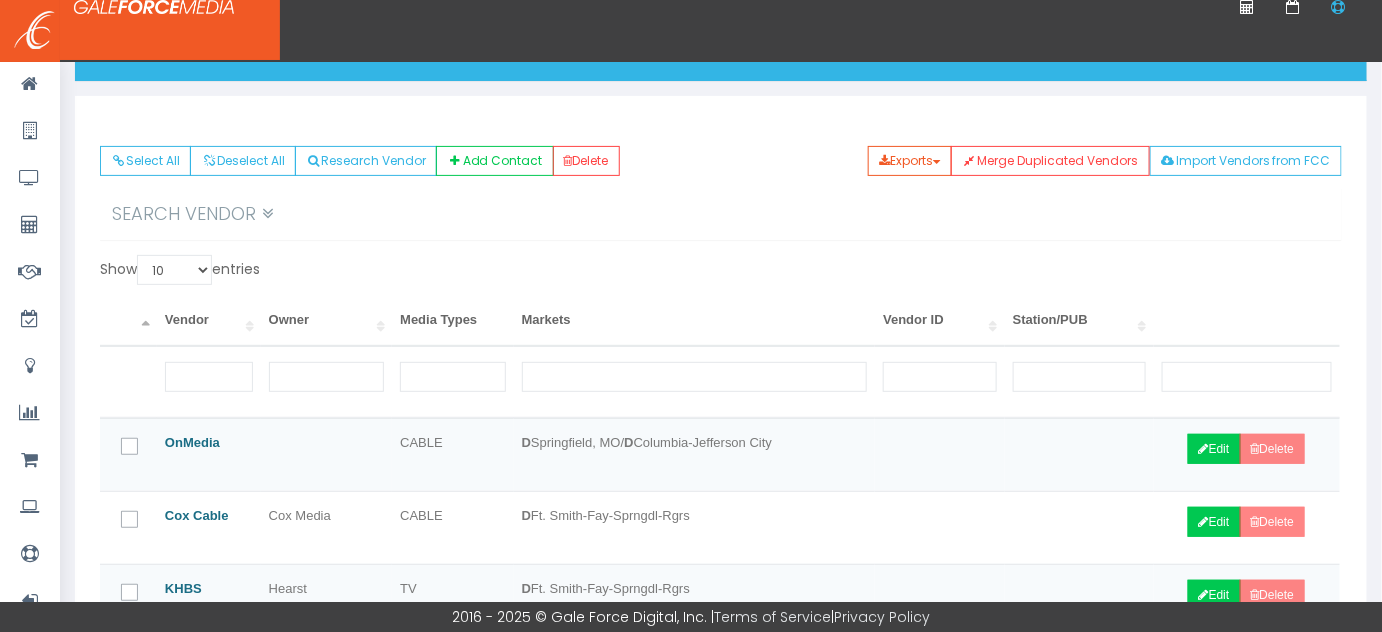 scroll, scrollTop: 181, scrollLeft: 0, axis: vertical 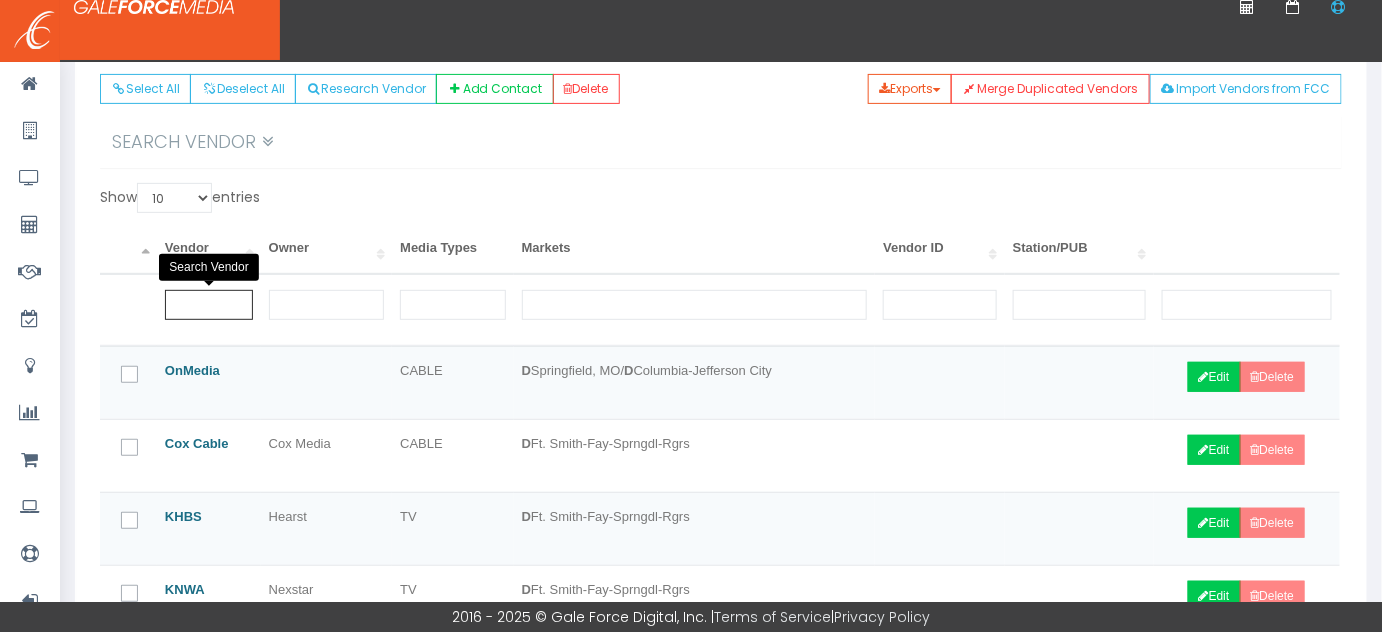 click at bounding box center [209, 305] 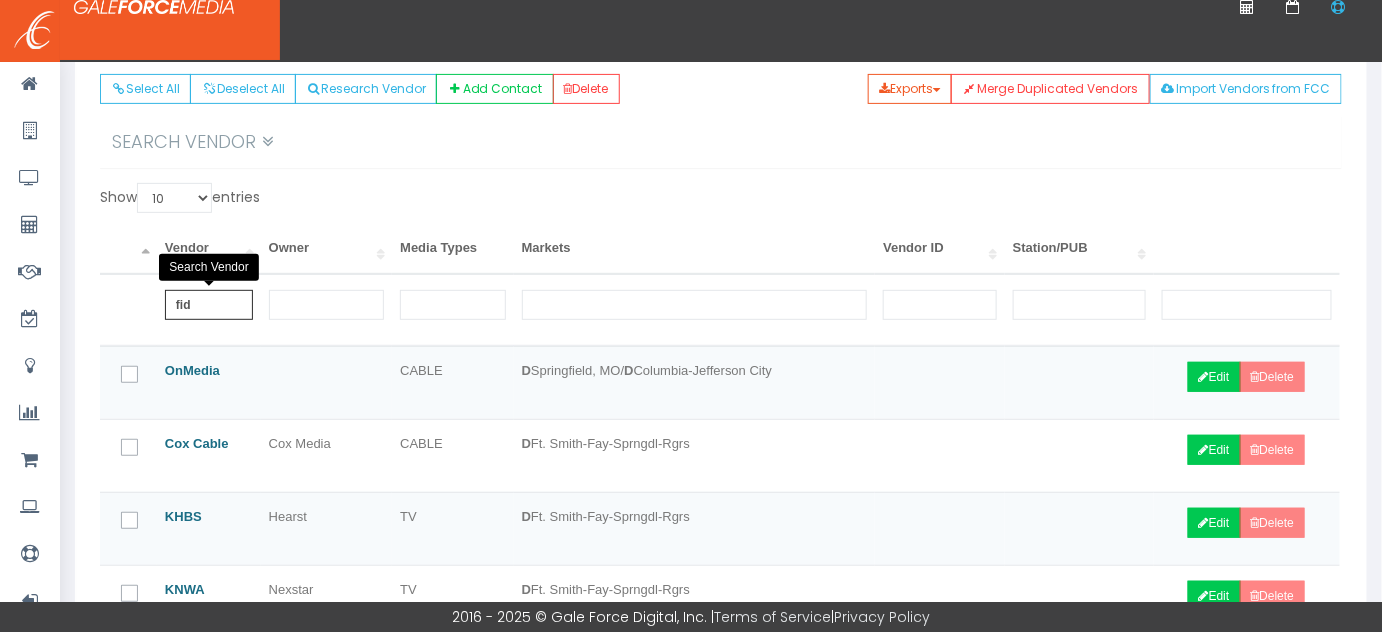 scroll, scrollTop: 124, scrollLeft: 0, axis: vertical 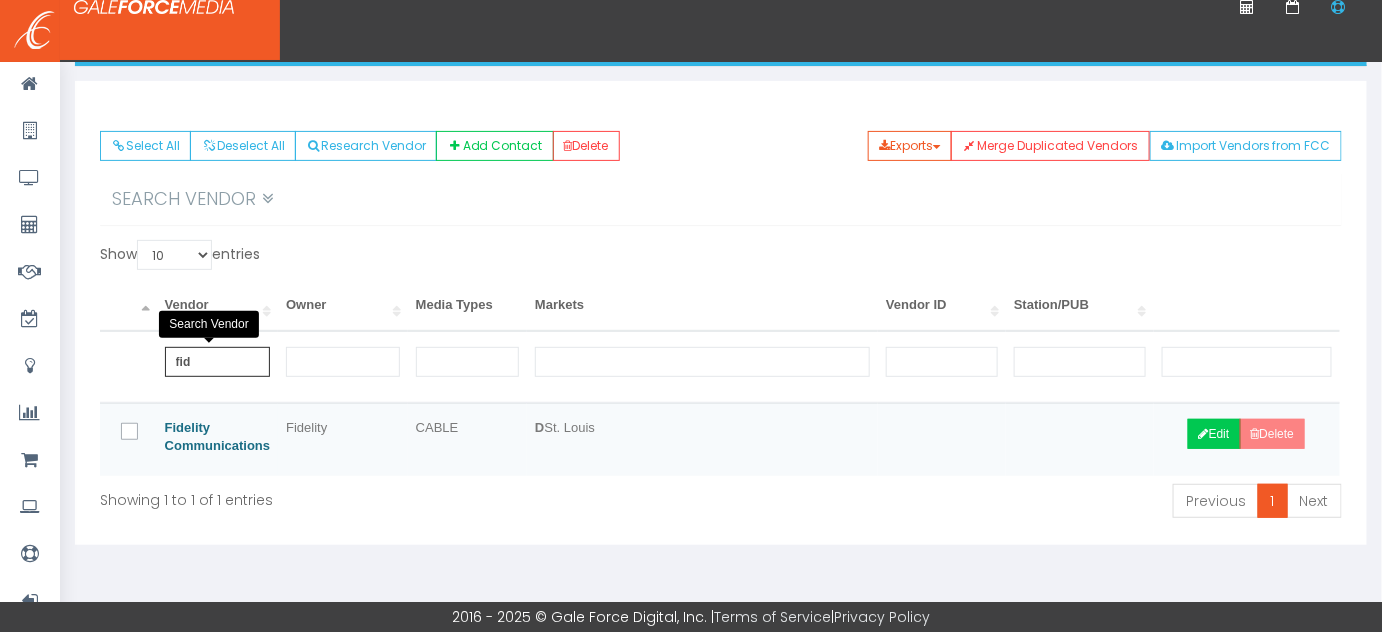 type on "fid" 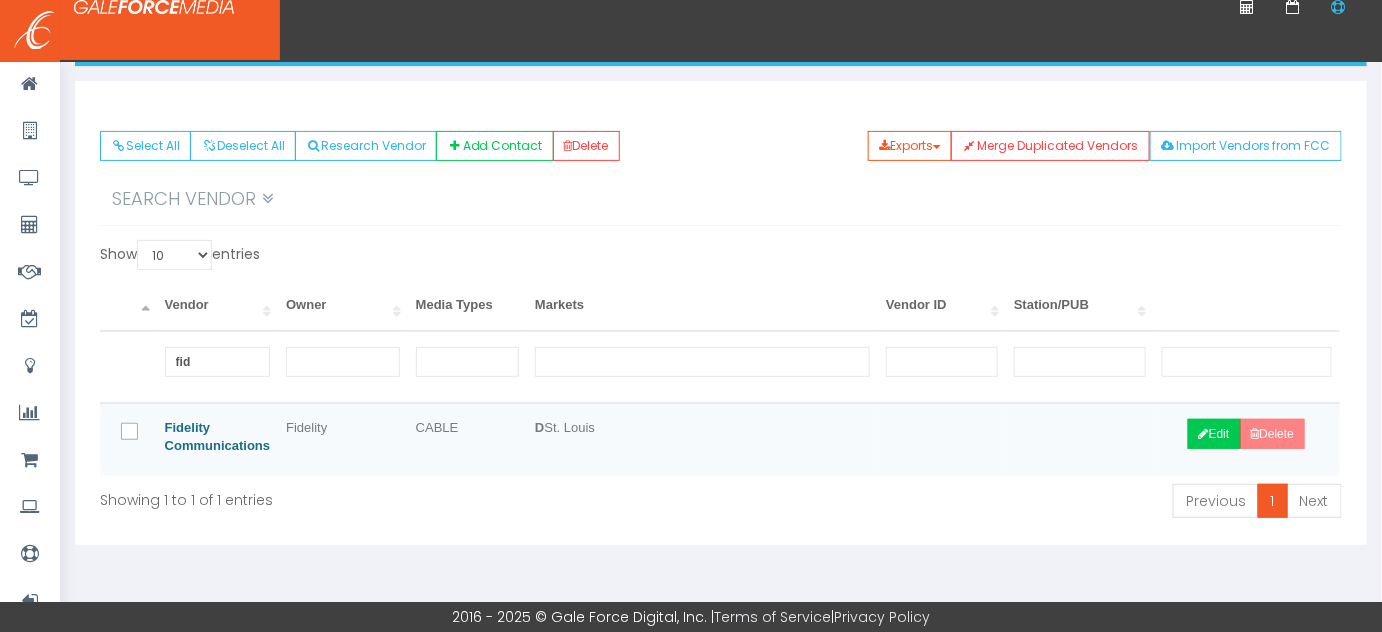 click at bounding box center [134, 442] 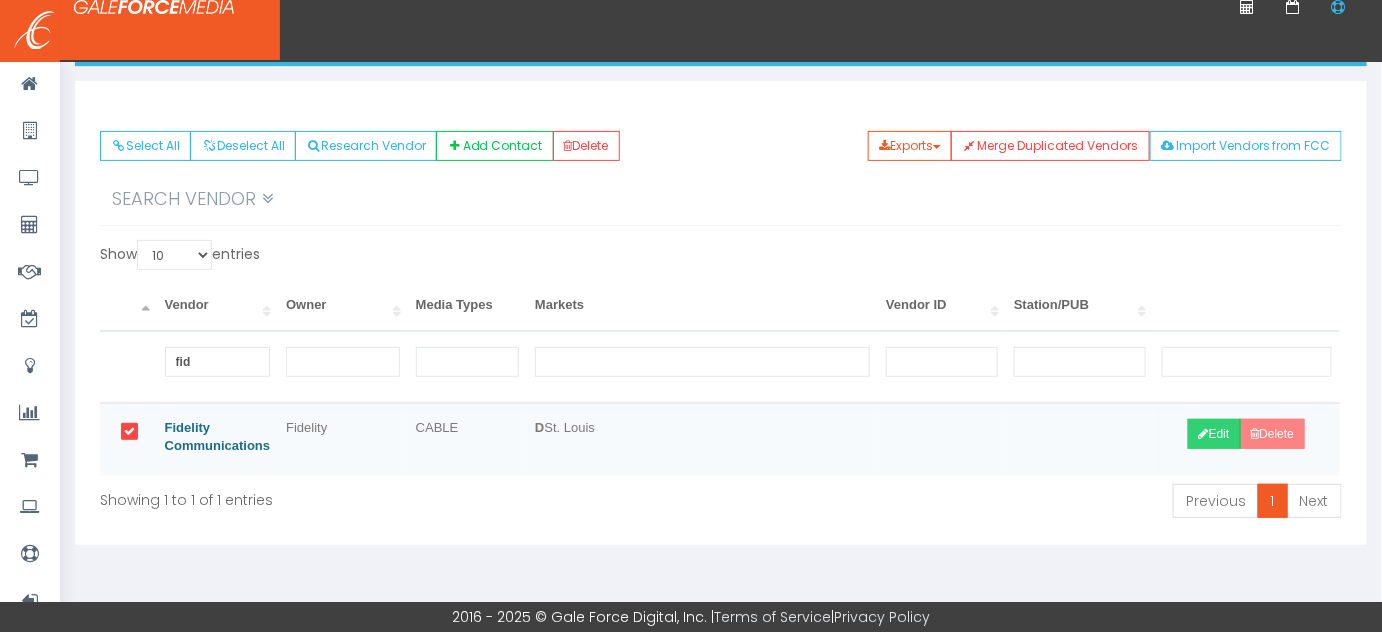 click on "Edit" at bounding box center [1214, 434] 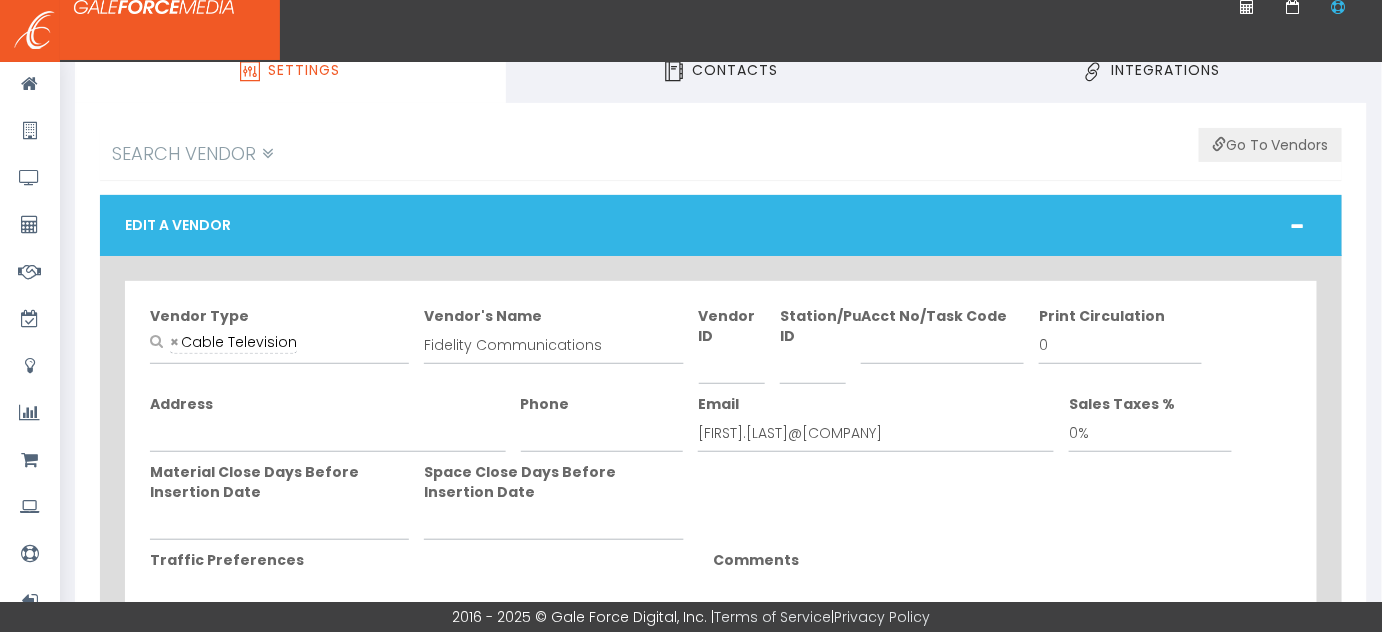 scroll, scrollTop: 181, scrollLeft: 0, axis: vertical 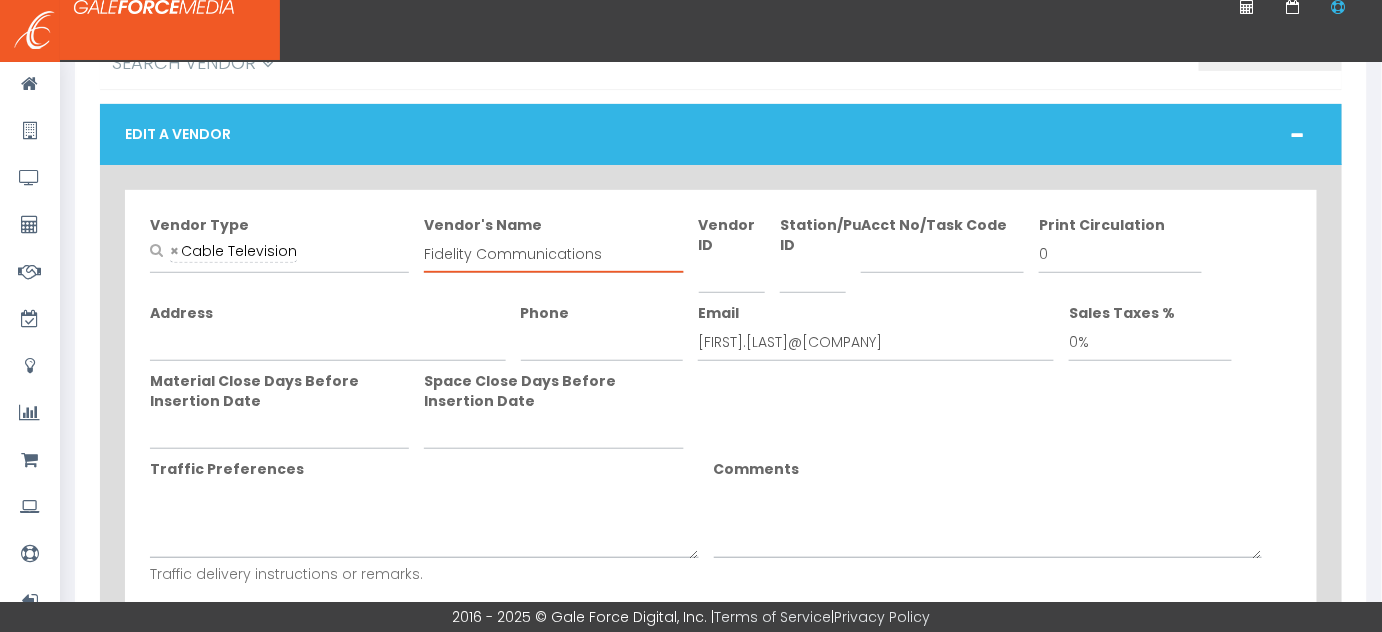click on "Fidelity Communications" at bounding box center [553, 254] 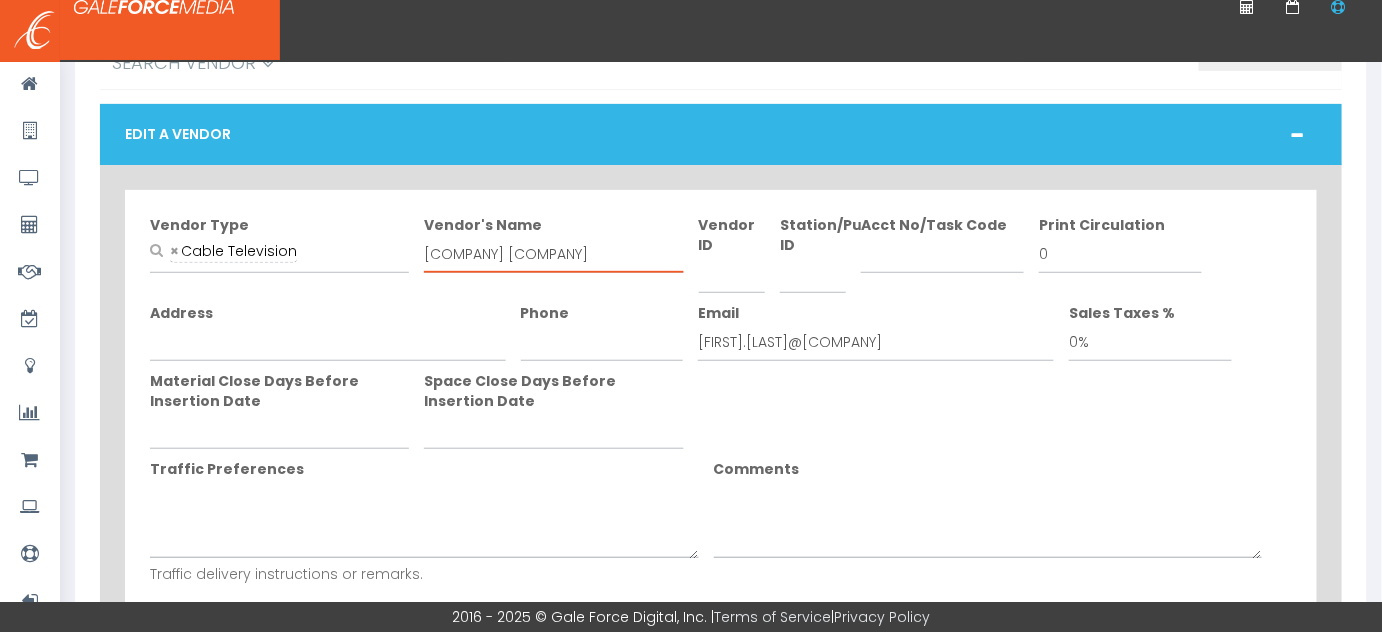 type on "[COMPANY] [COMPANY]" 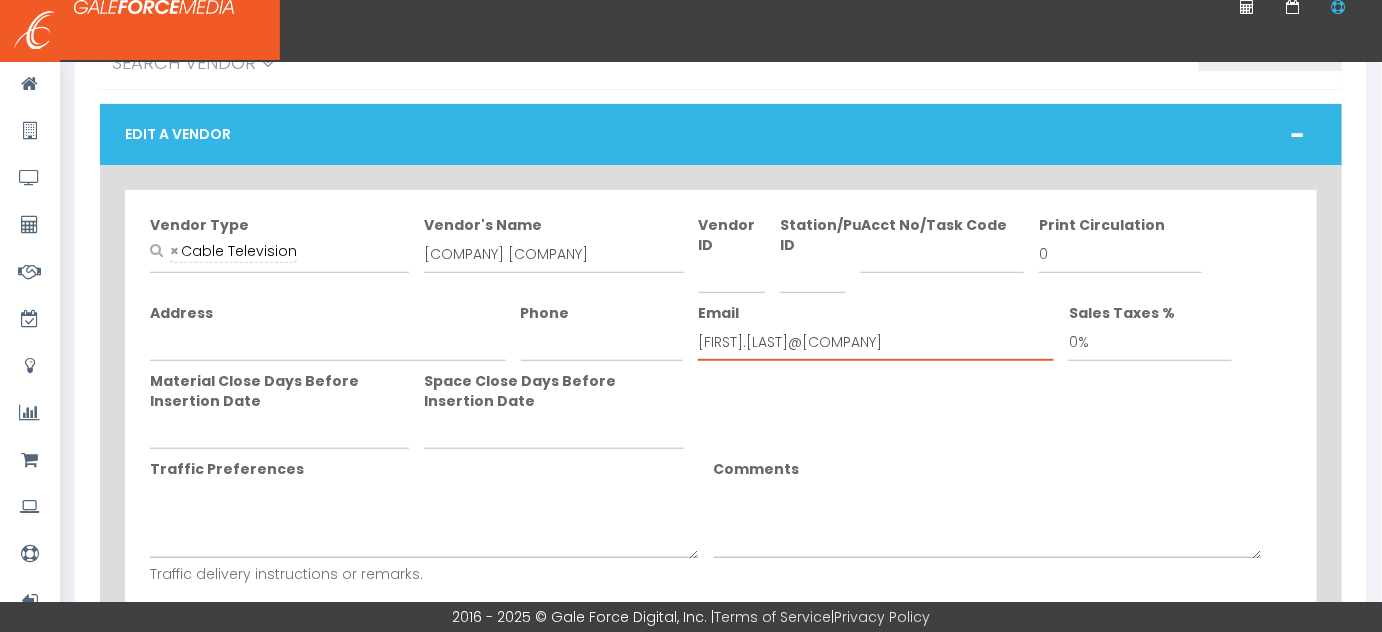click on "[FIRST].[LAST]@[COMPANY]" at bounding box center [876, 342] 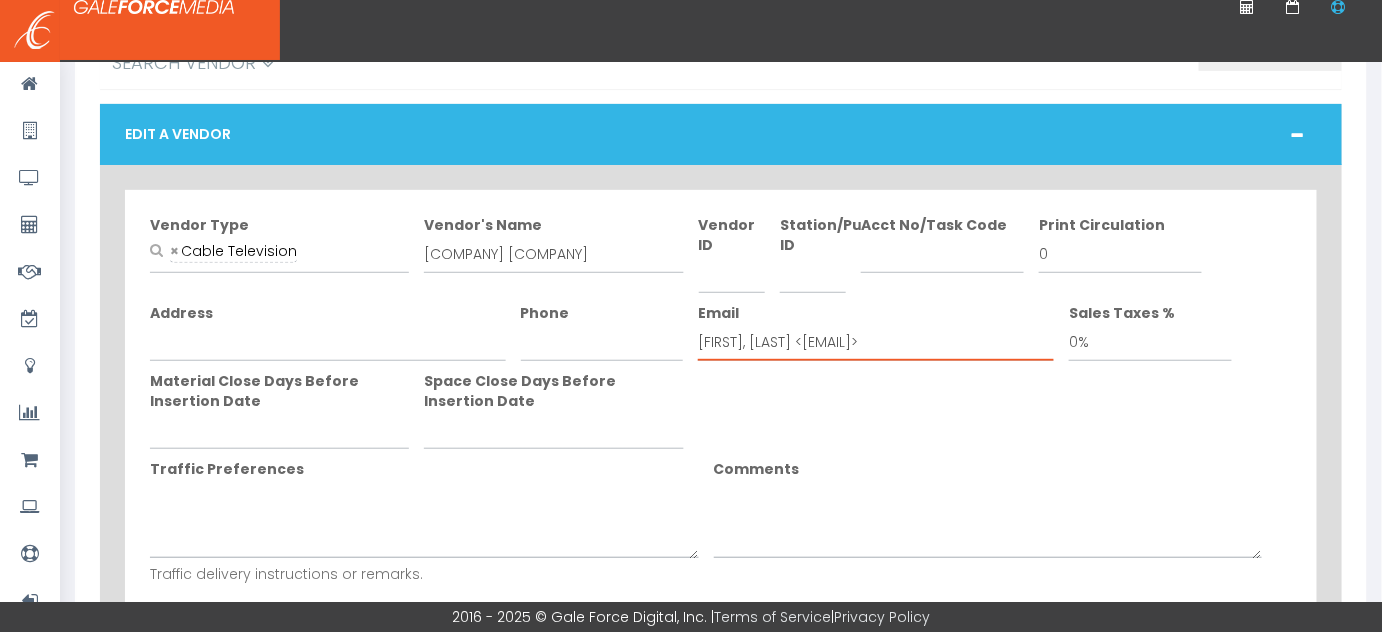 drag, startPoint x: 777, startPoint y: 339, endPoint x: 667, endPoint y: 339, distance: 110 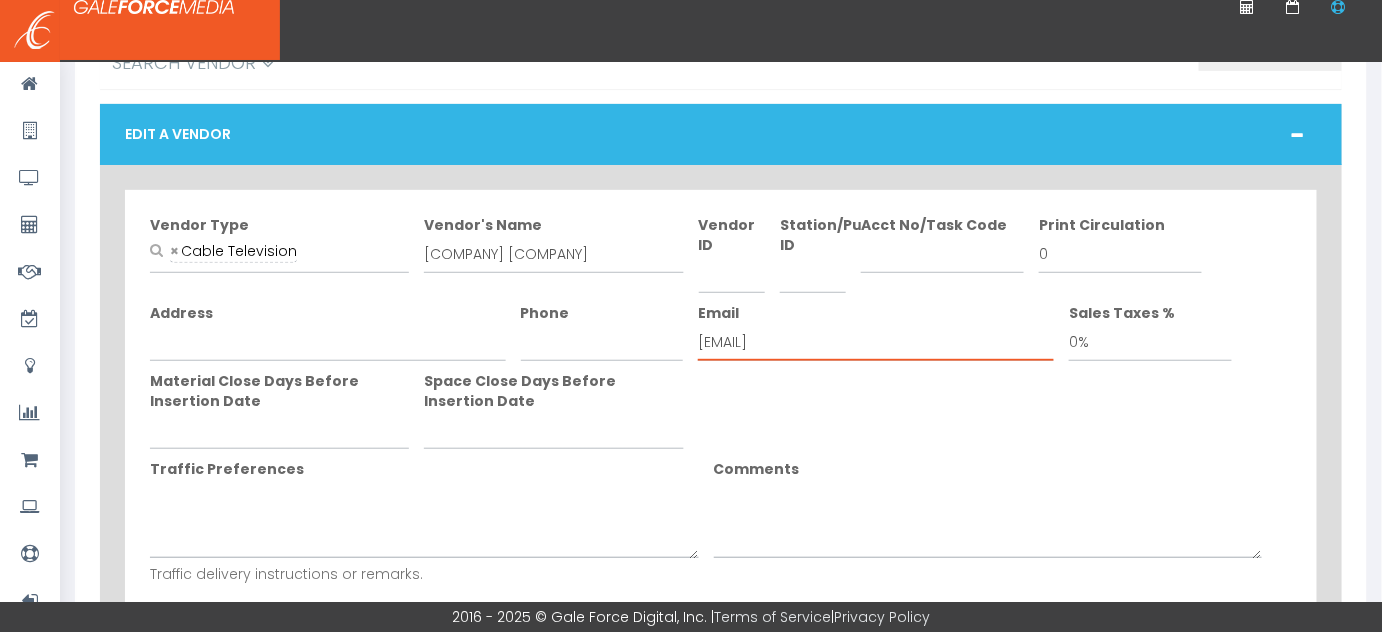 drag, startPoint x: 901, startPoint y: 342, endPoint x: 610, endPoint y: 340, distance: 291.00687 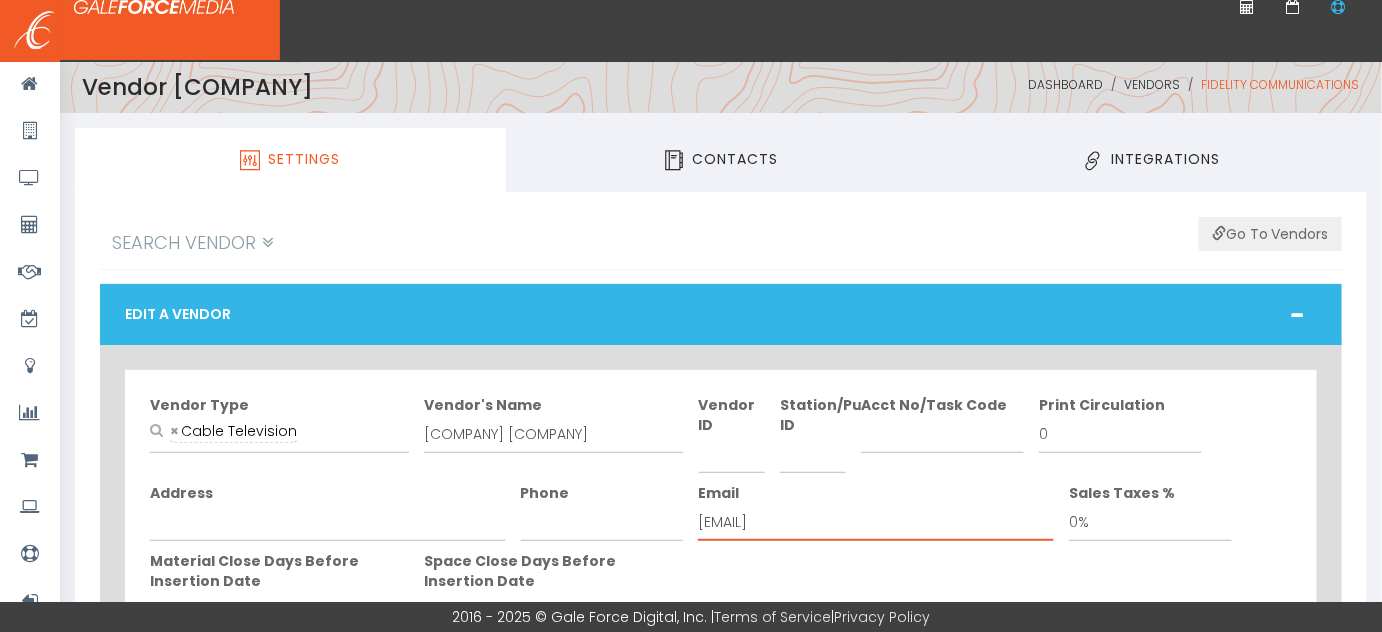 scroll, scrollTop: 0, scrollLeft: 0, axis: both 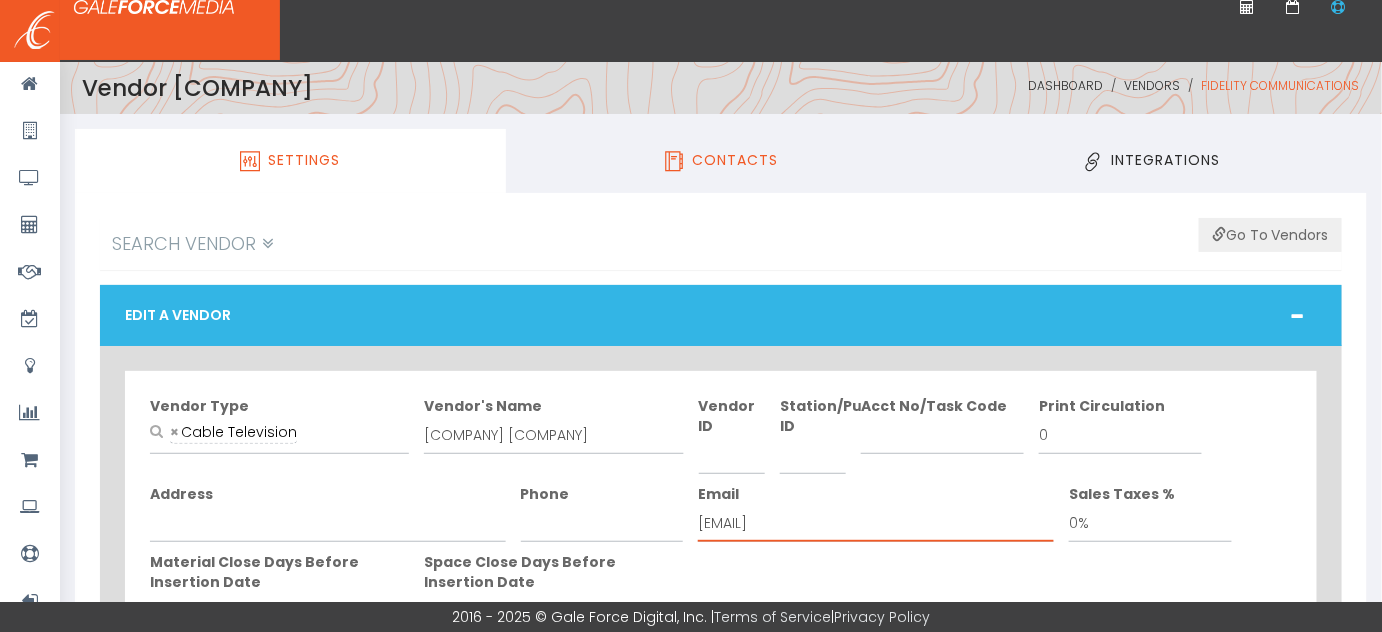 type on "[EMAIL]" 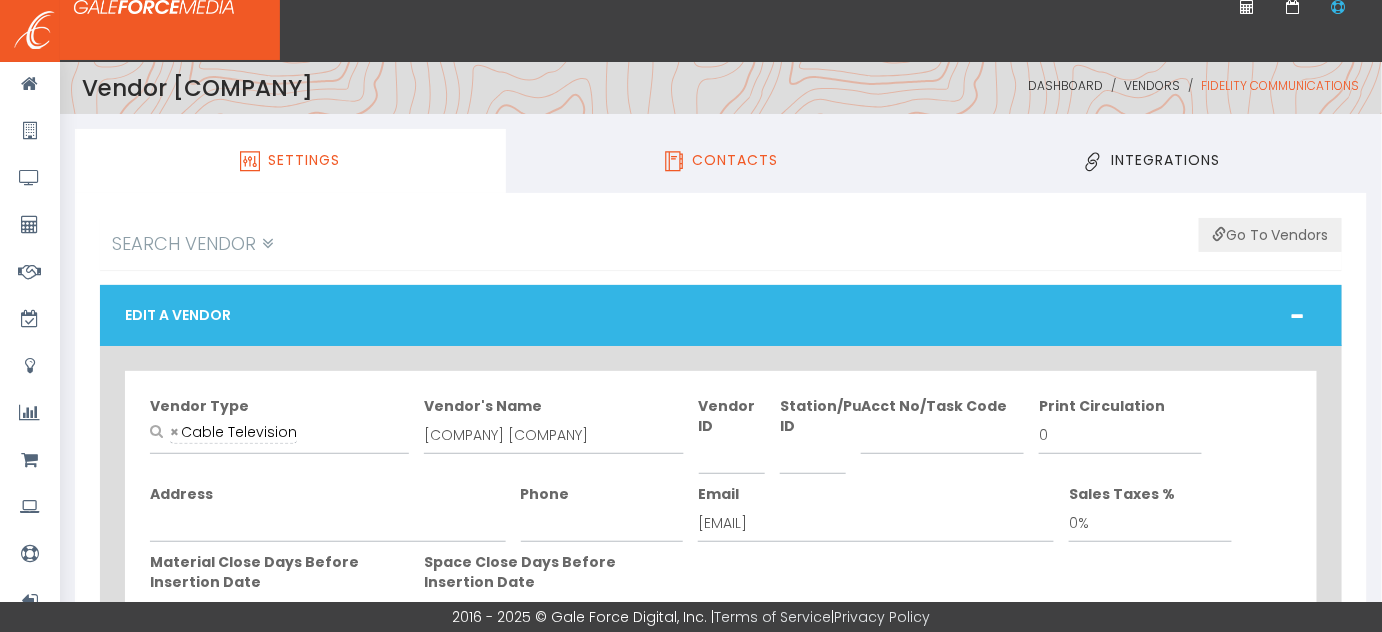 click on "Contacts" at bounding box center (735, 161) 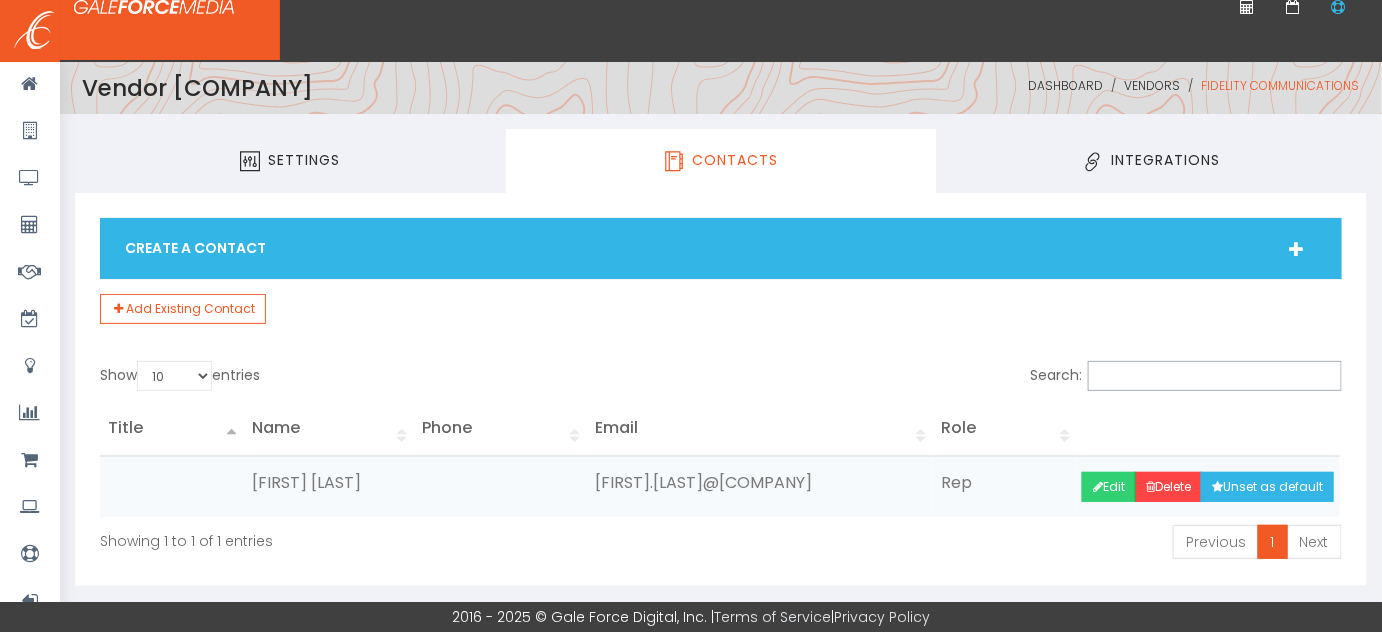 click on "Edit" at bounding box center (1109, 487) 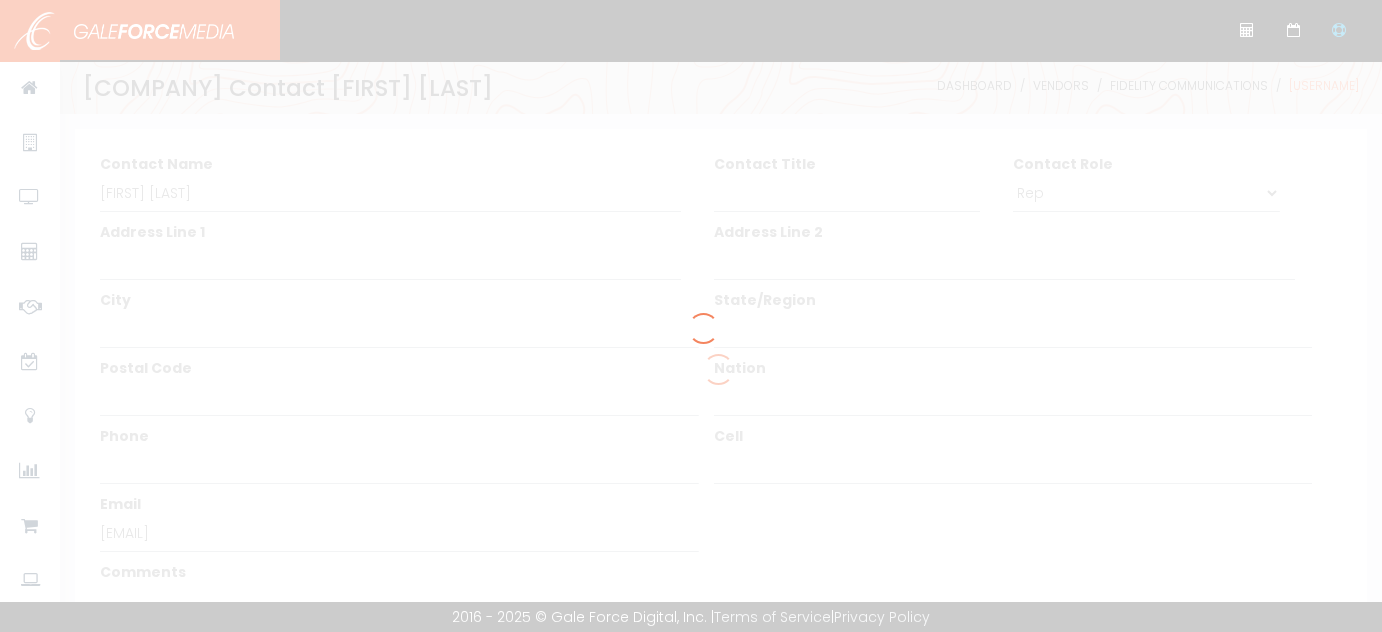 scroll, scrollTop: 0, scrollLeft: 0, axis: both 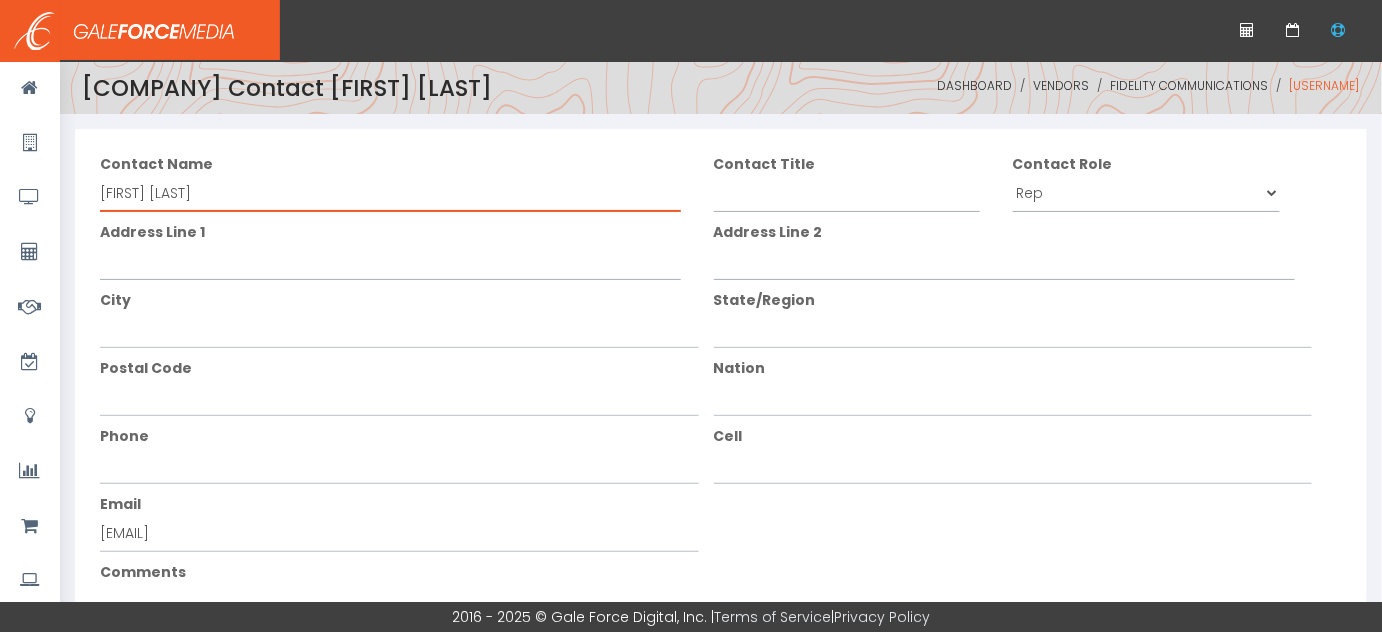 drag, startPoint x: 225, startPoint y: 192, endPoint x: 98, endPoint y: 191, distance: 127.00394 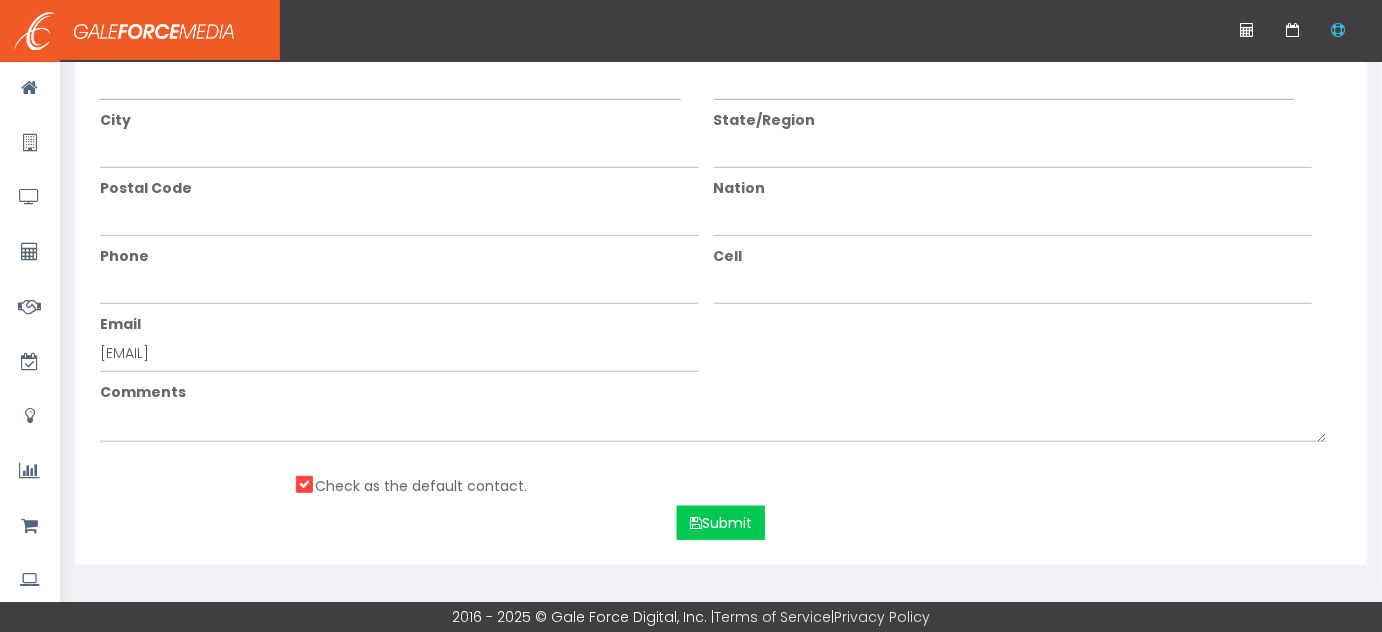 scroll, scrollTop: 181, scrollLeft: 0, axis: vertical 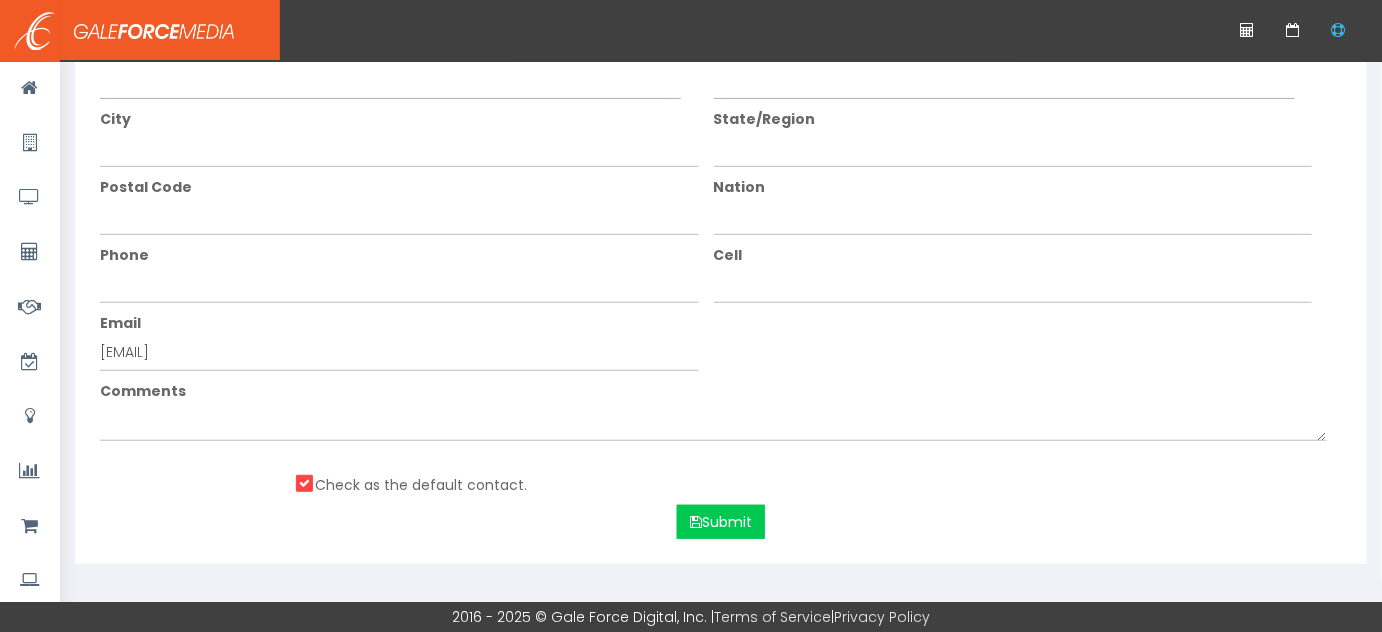 type on "[FIRST] [LAST]" 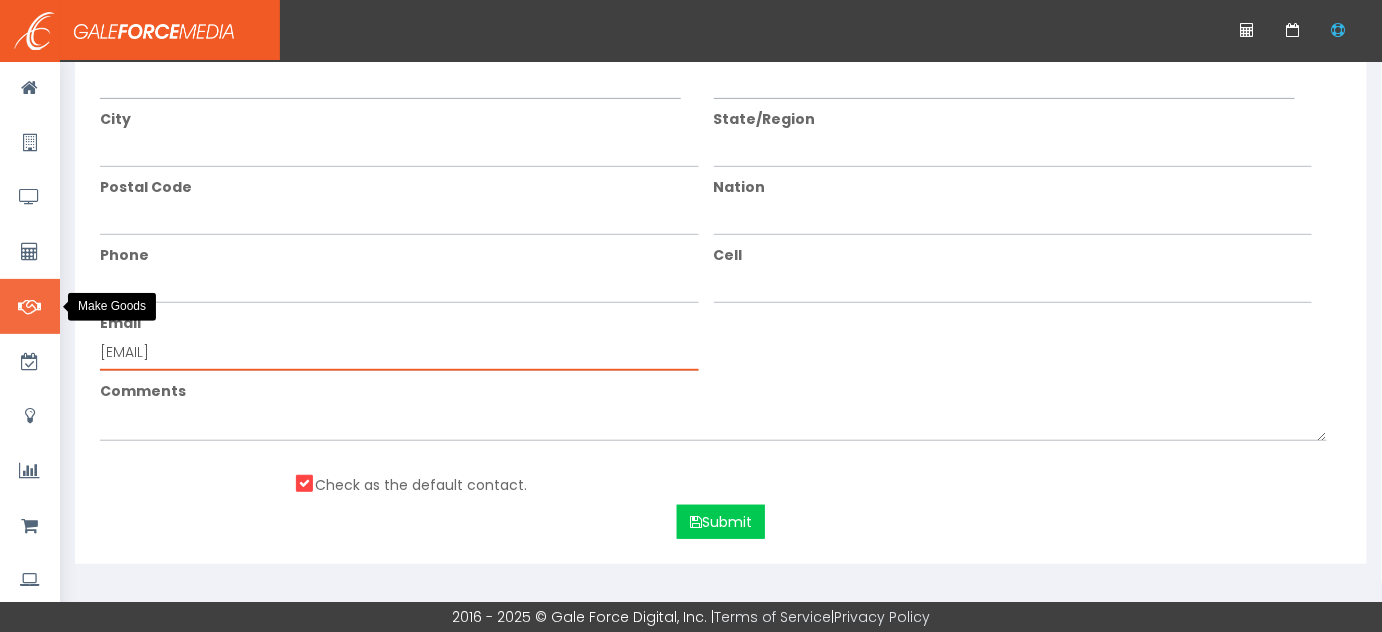drag, startPoint x: 430, startPoint y: 342, endPoint x: 8, endPoint y: 324, distance: 422.3837 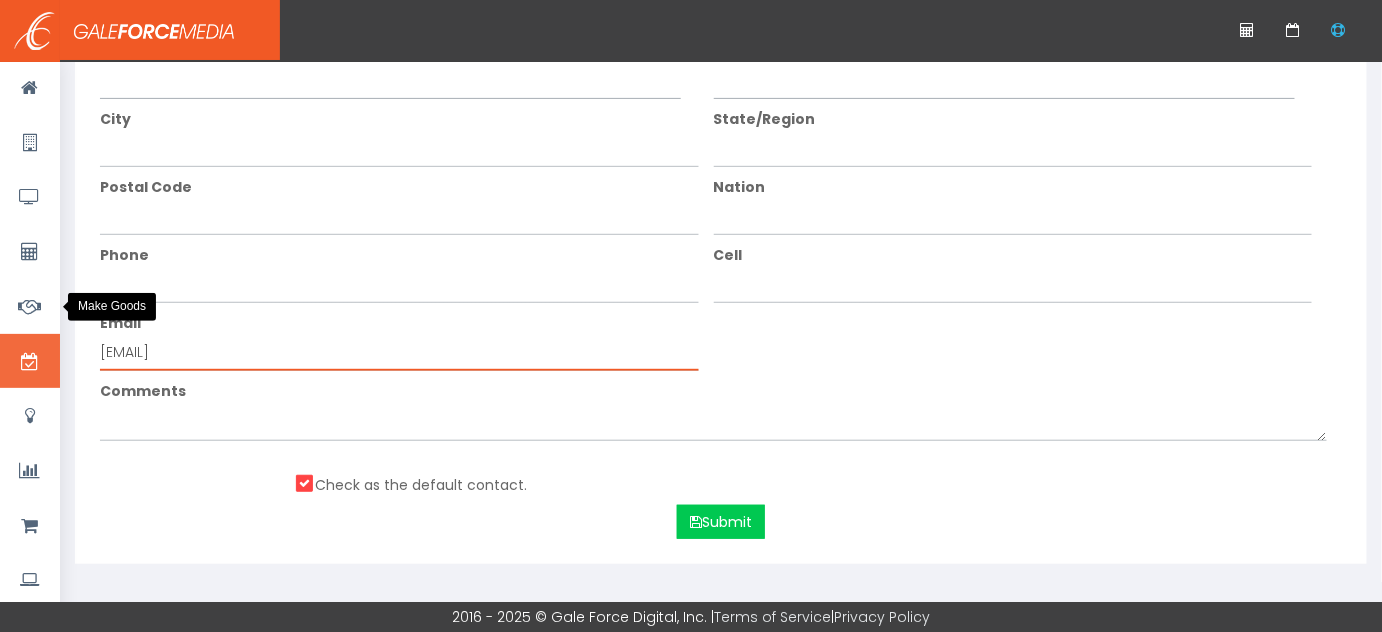 paste on "[EMAIL]" 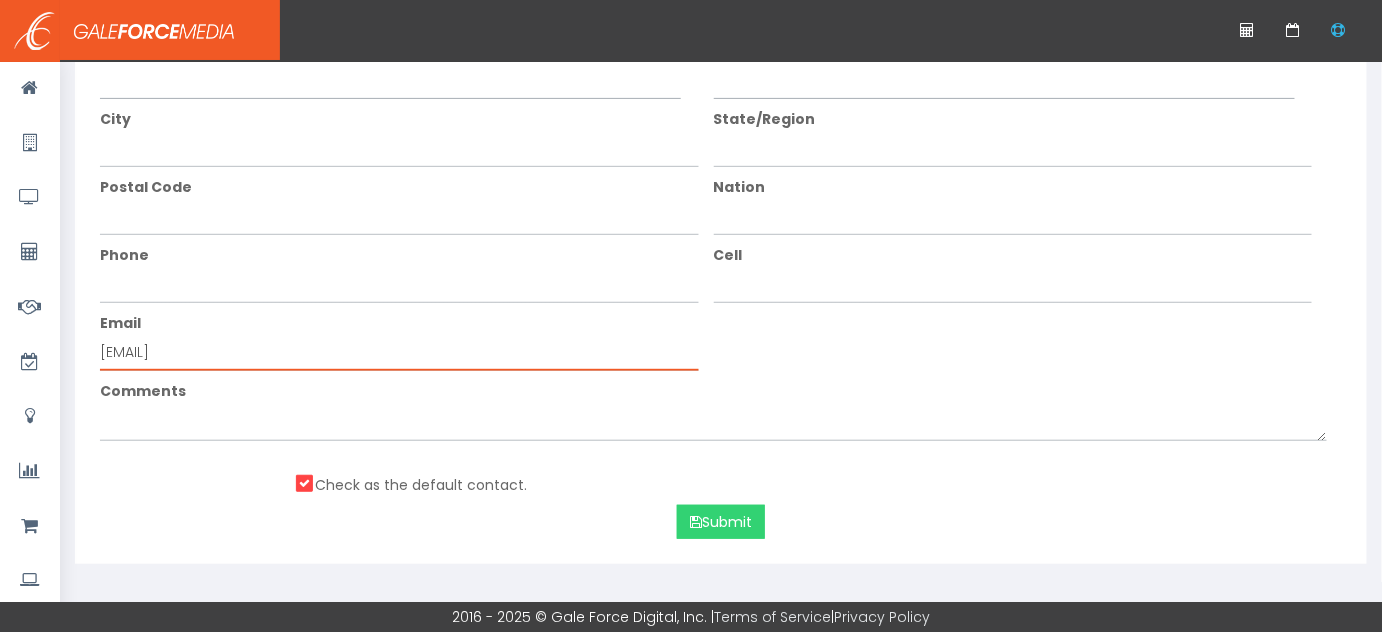 type on "[EMAIL]" 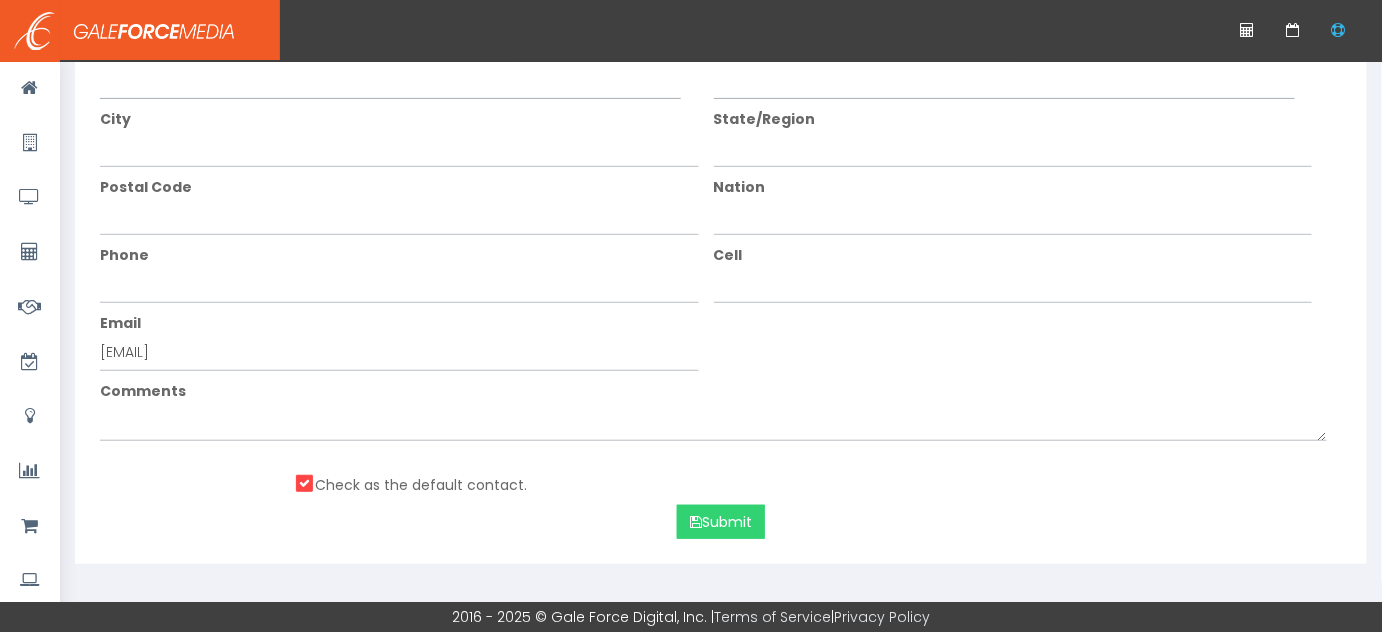 click on "Submit" at bounding box center [721, 522] 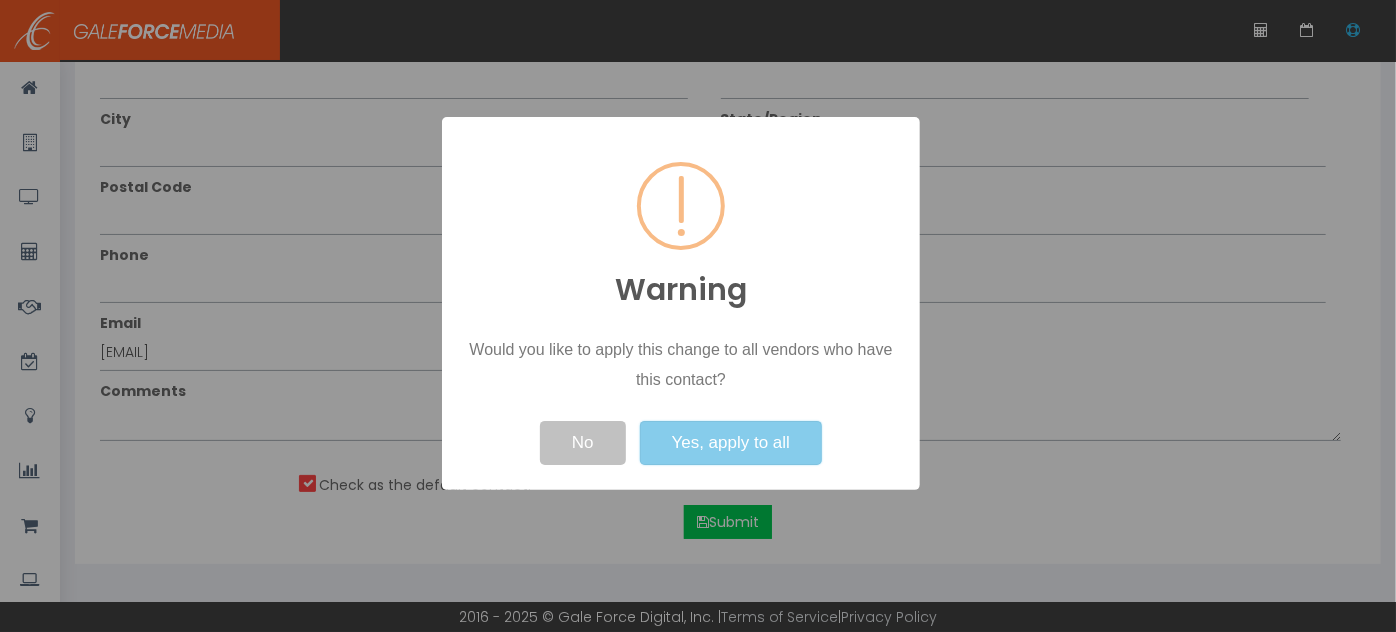 click on "Yes, apply to all" at bounding box center (731, 443) 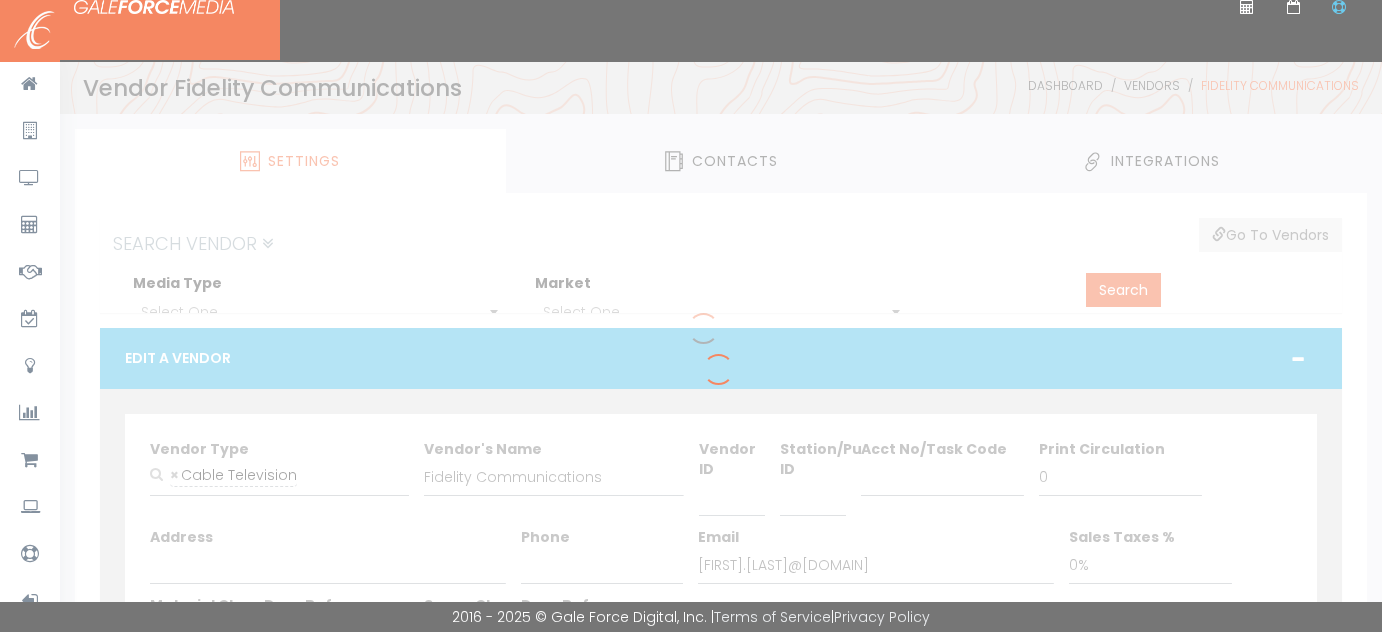 scroll, scrollTop: 0, scrollLeft: 0, axis: both 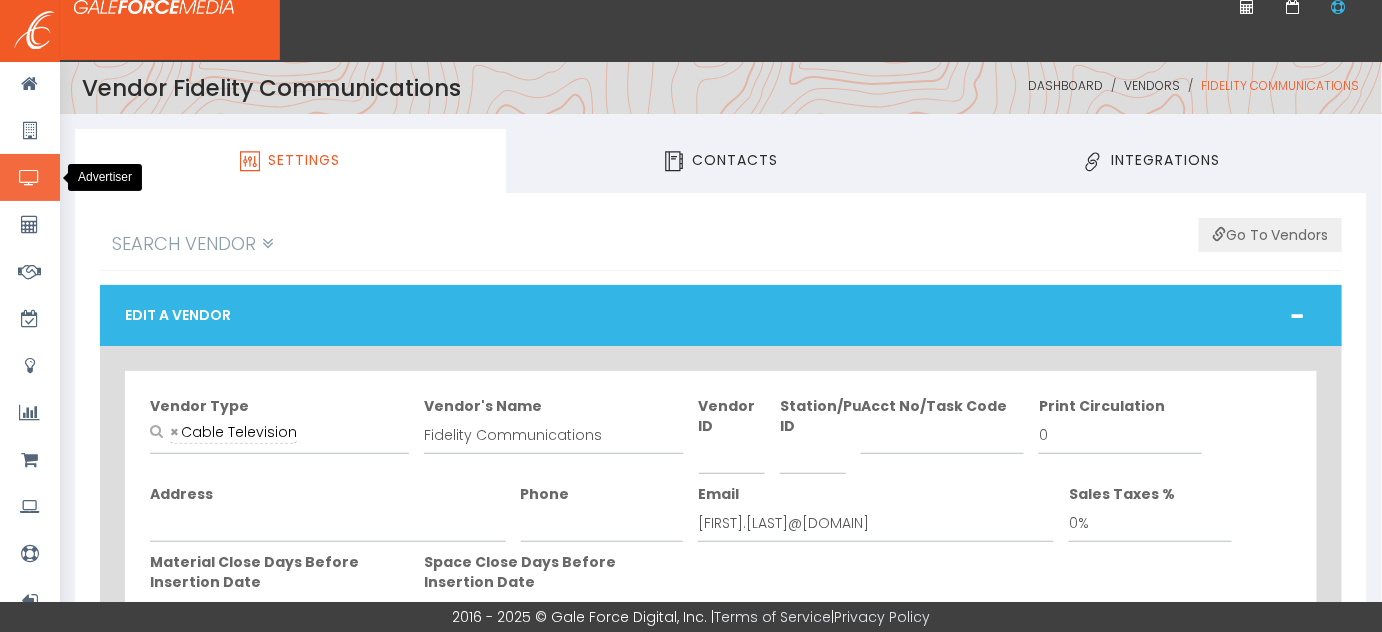 click at bounding box center [30, 177] 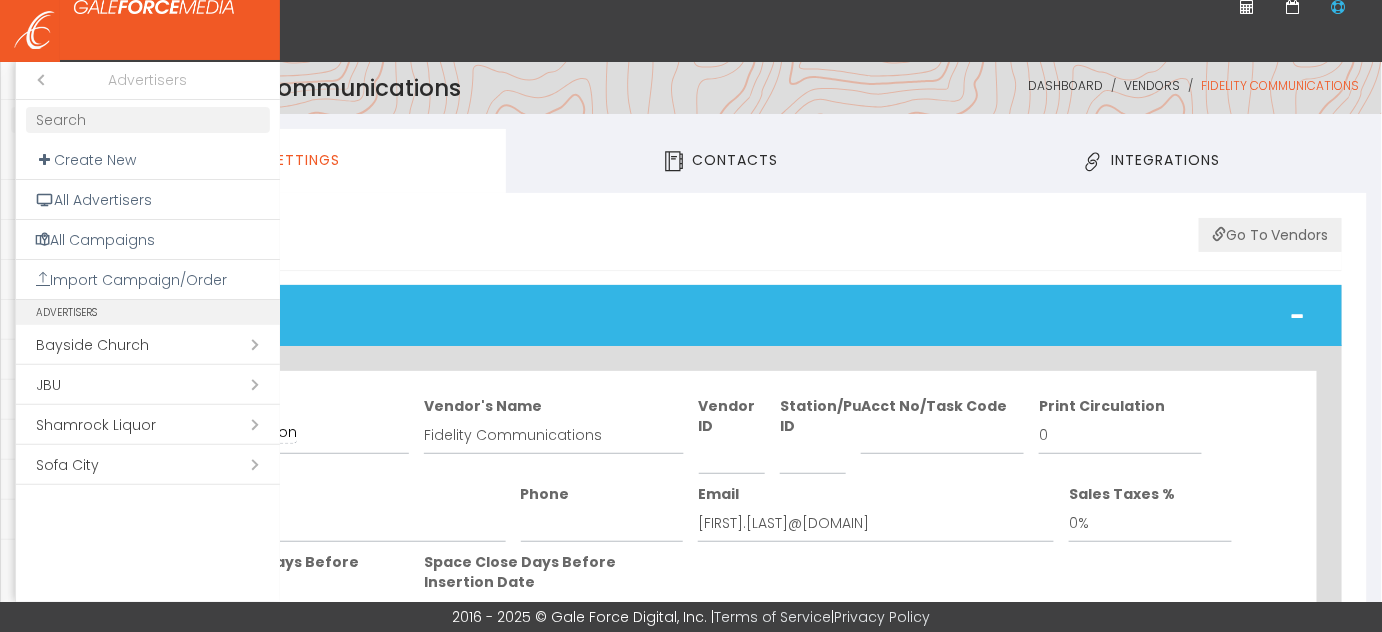 click on "Open submenu (  Sofa City)" at bounding box center [148, 465] 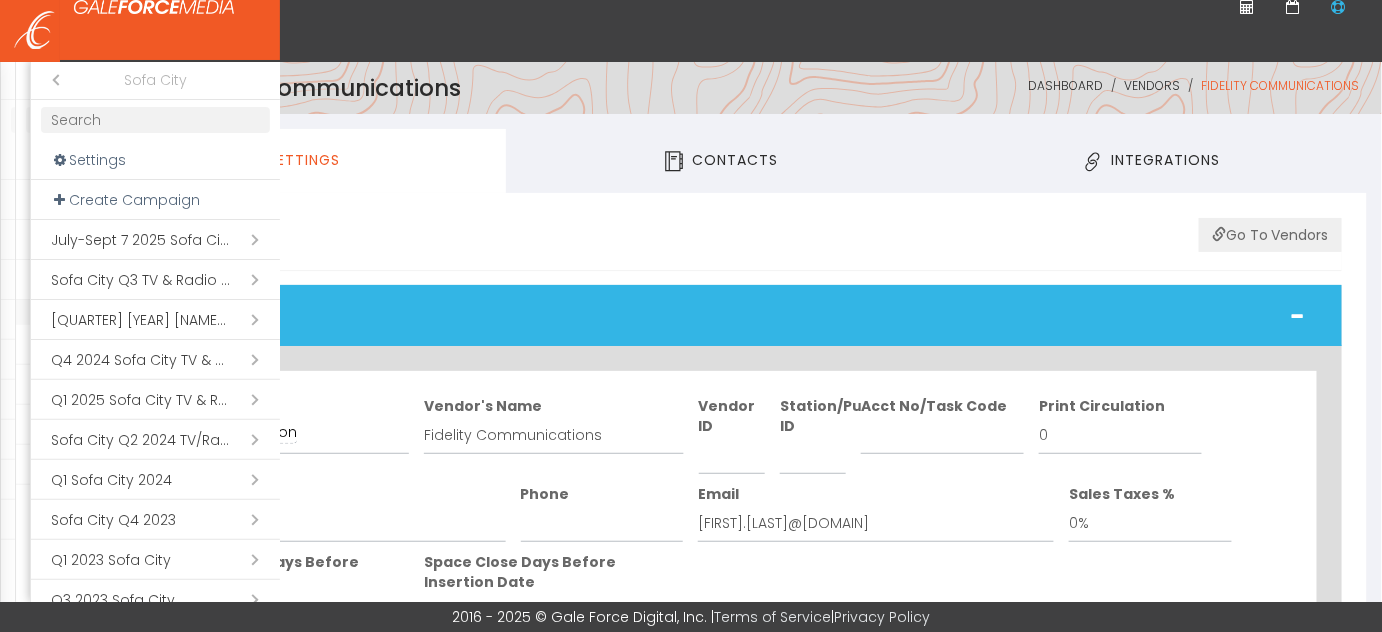 click on "Open submenu ( [MONTH]-[MONTH] [DAY] [YEAR] [NAME])" at bounding box center (155, 240) 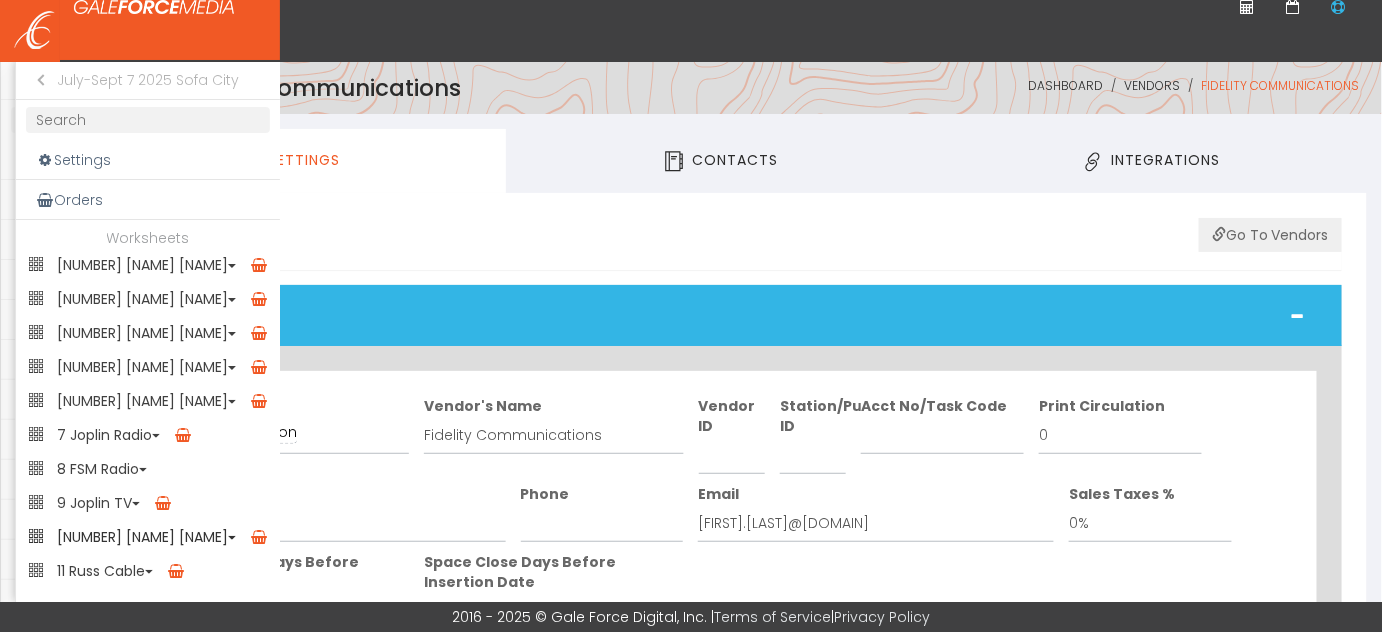 click on "[NUMBER] [NAME] [NAME]" at bounding box center (148, 265) 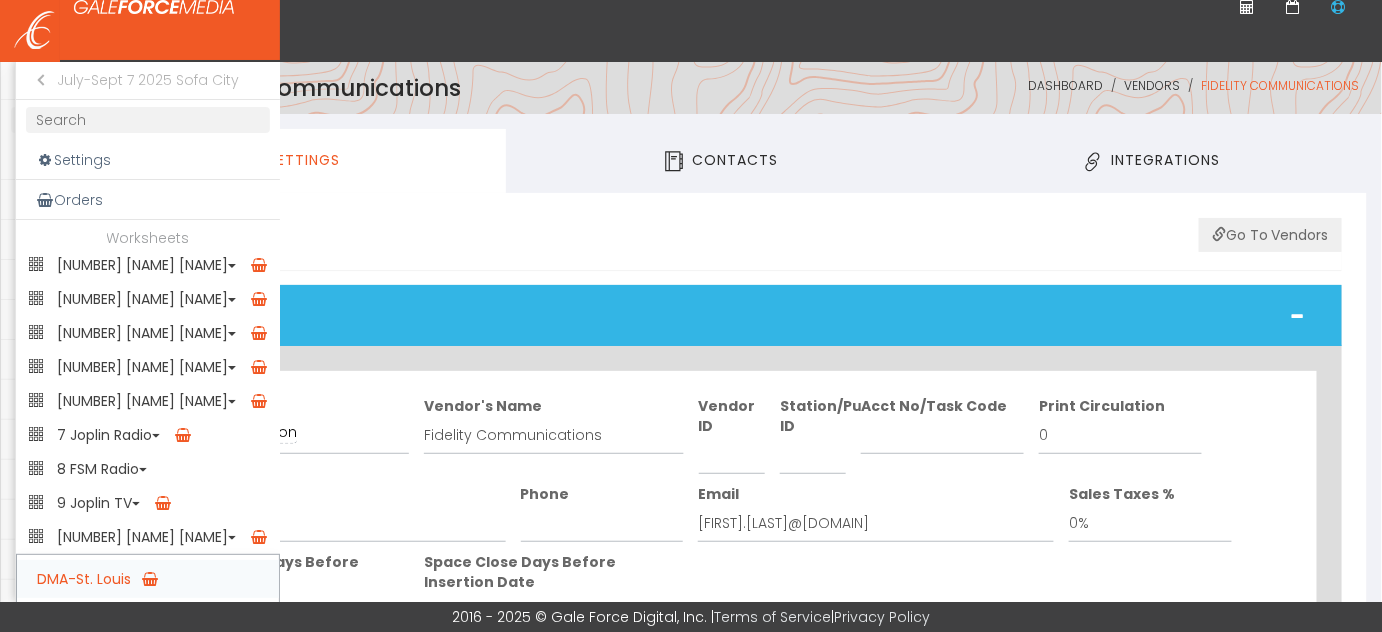 click on "DMA-St. Louis" at bounding box center (148, 579) 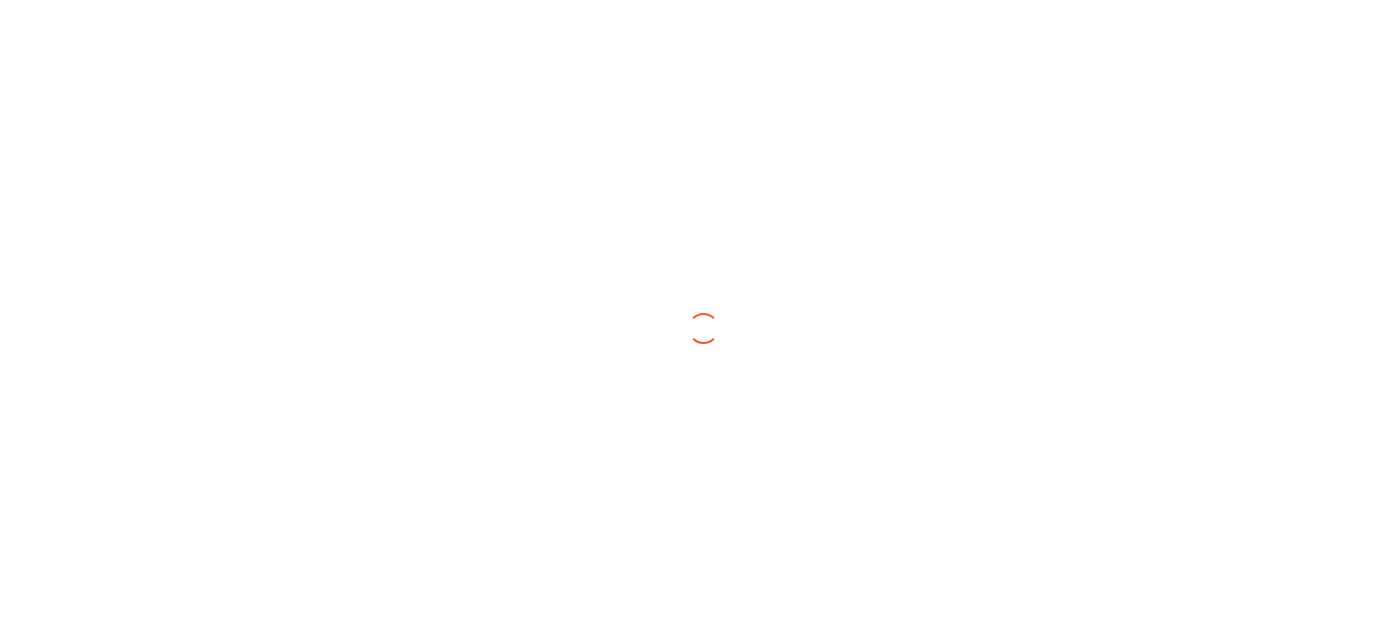 scroll, scrollTop: 0, scrollLeft: 0, axis: both 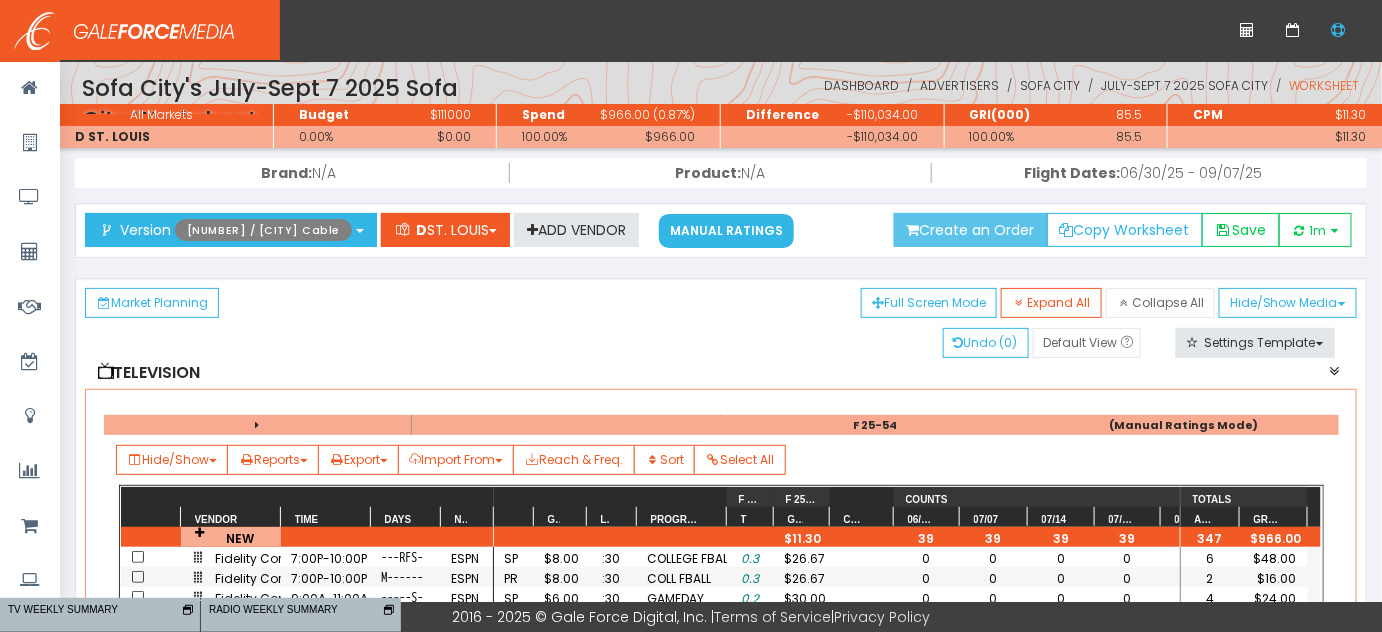 click on "Create an Order" at bounding box center [971, 230] 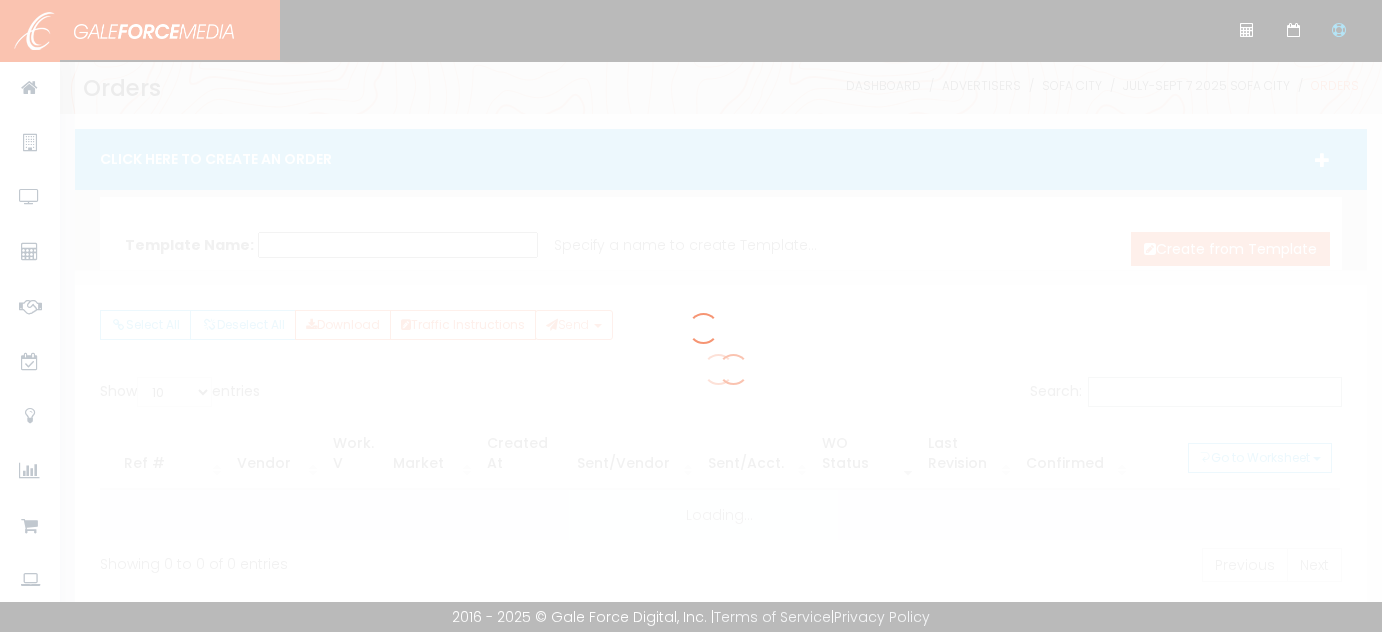 scroll, scrollTop: 0, scrollLeft: 0, axis: both 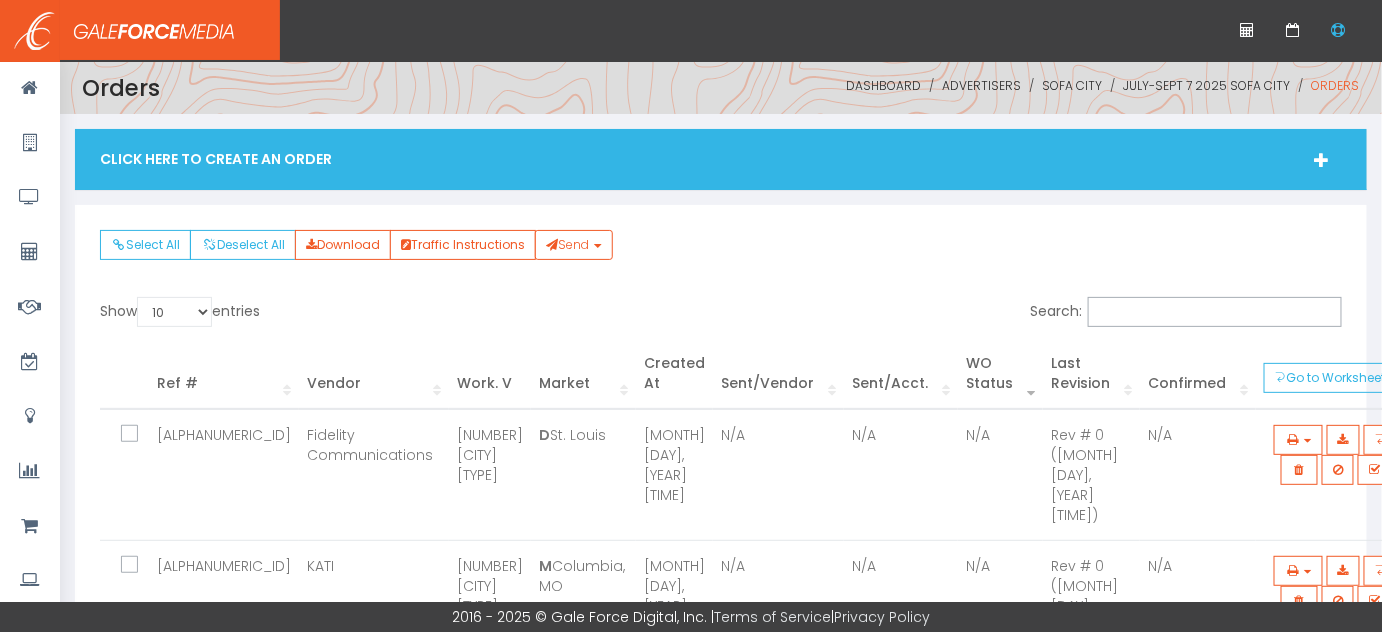 click at bounding box center (141, 435) 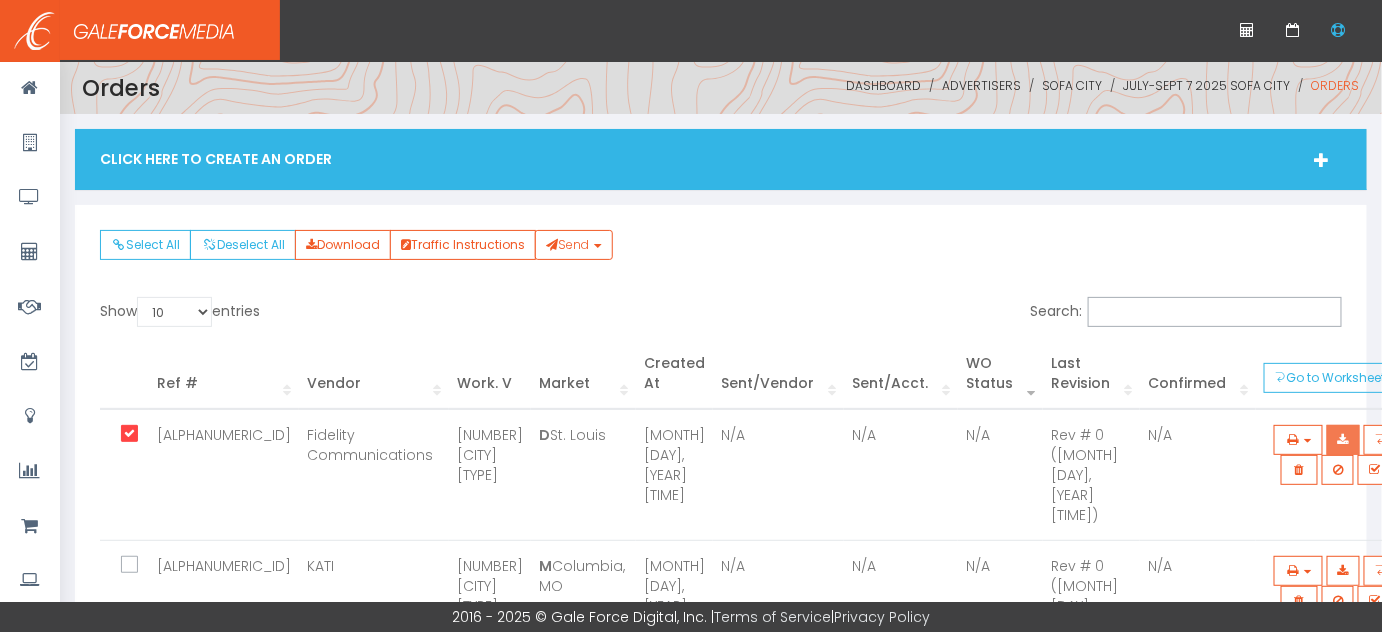 click at bounding box center [1343, 440] 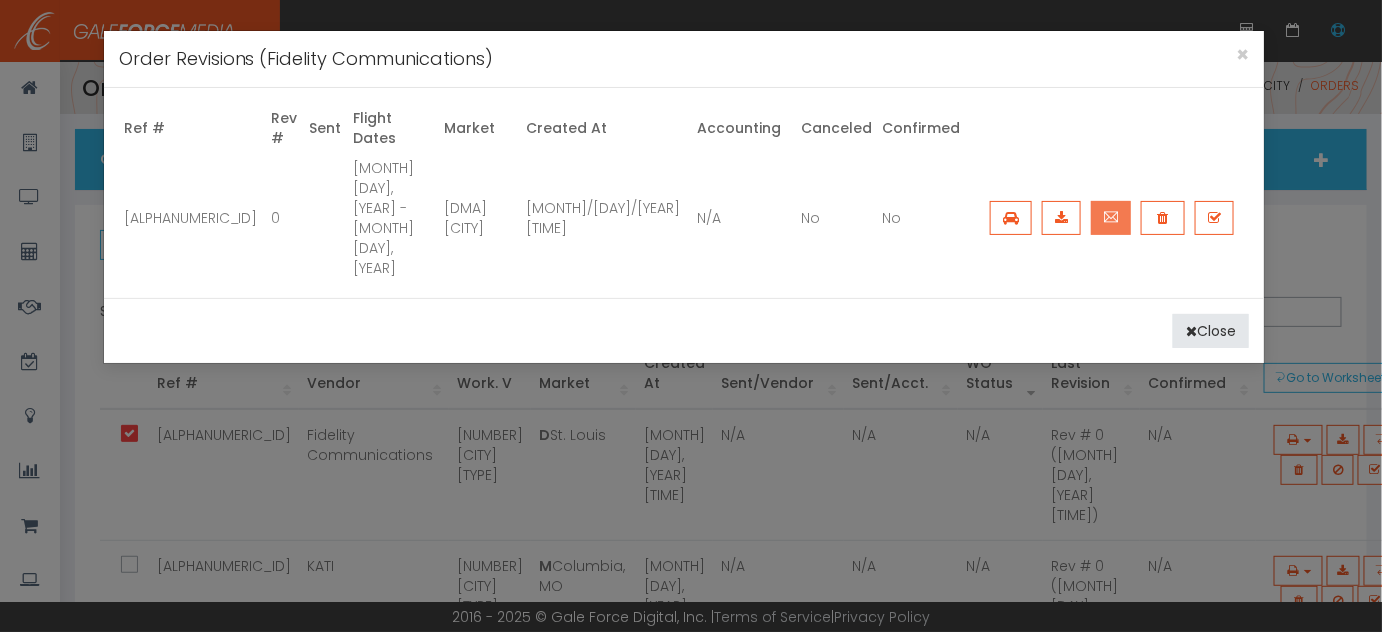 click at bounding box center [1111, 218] 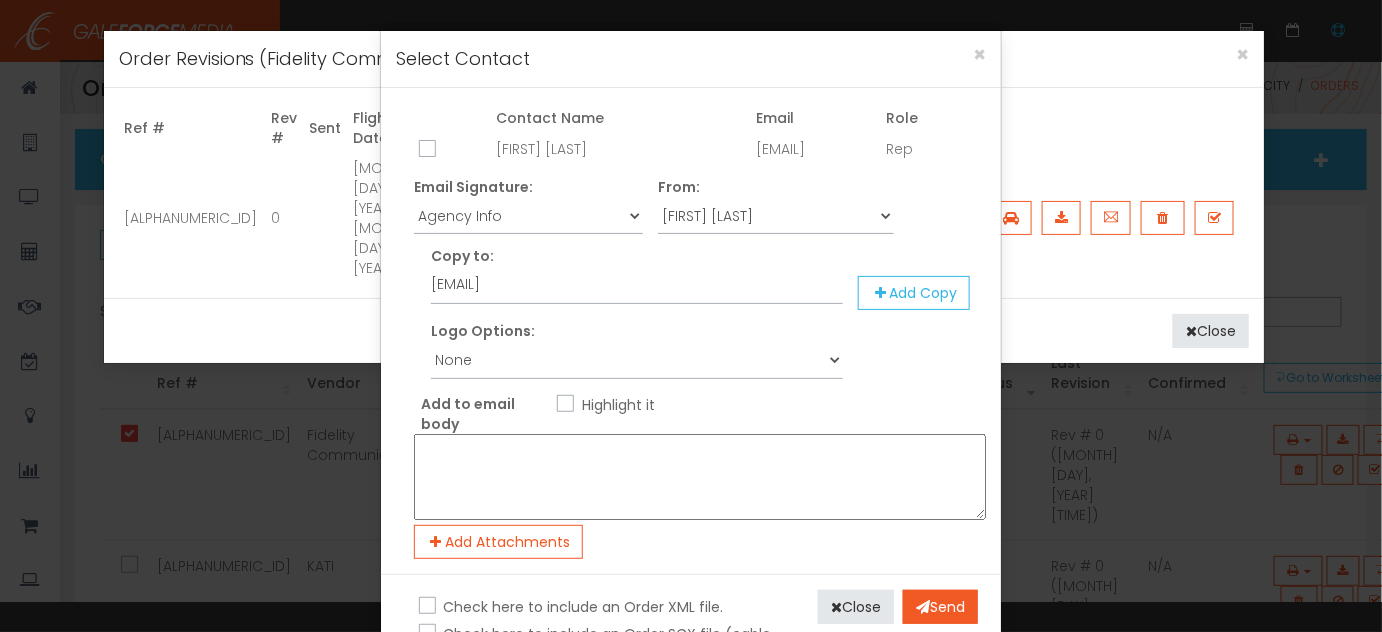 click at bounding box center [425, 150] 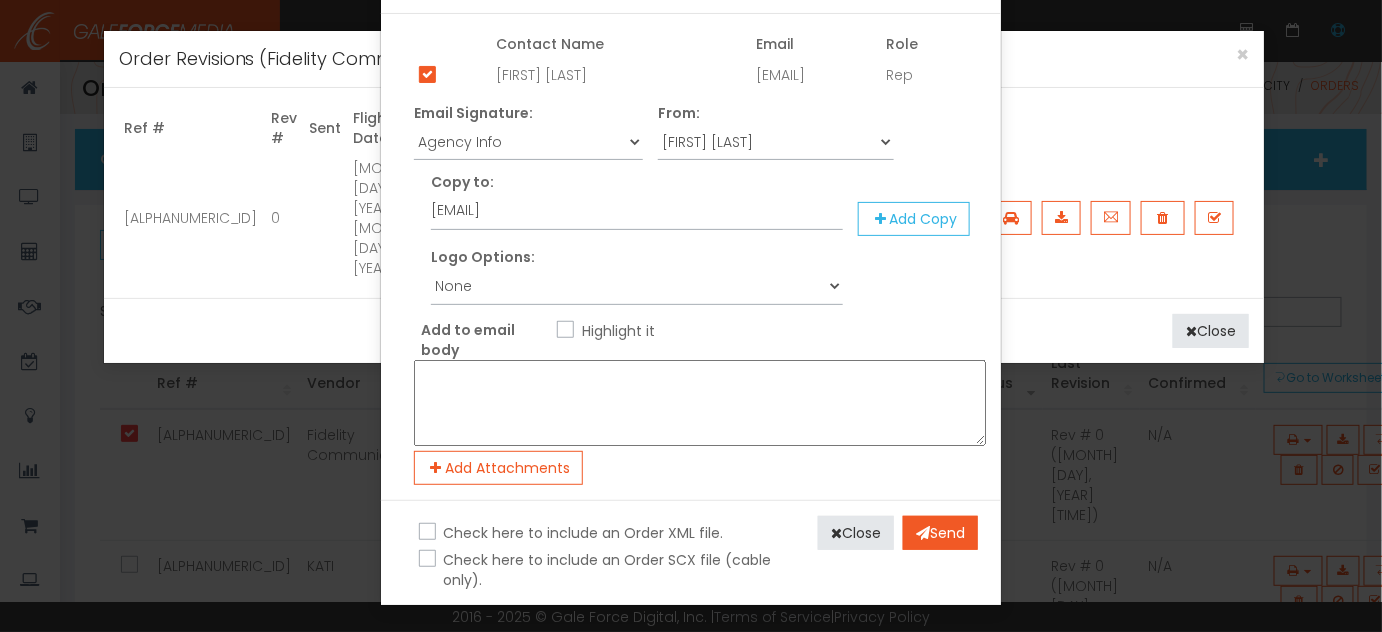 scroll, scrollTop: 75, scrollLeft: 0, axis: vertical 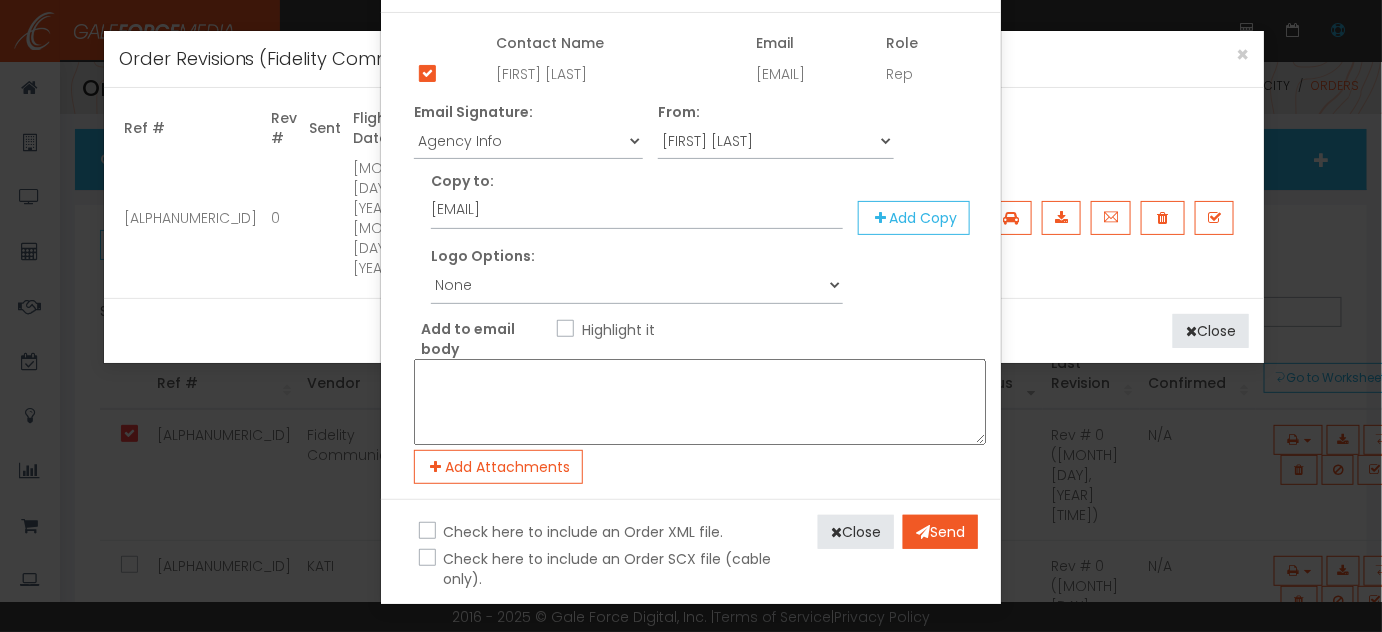 click on "Check here to include an Order XML file." at bounding box center (581, 532) 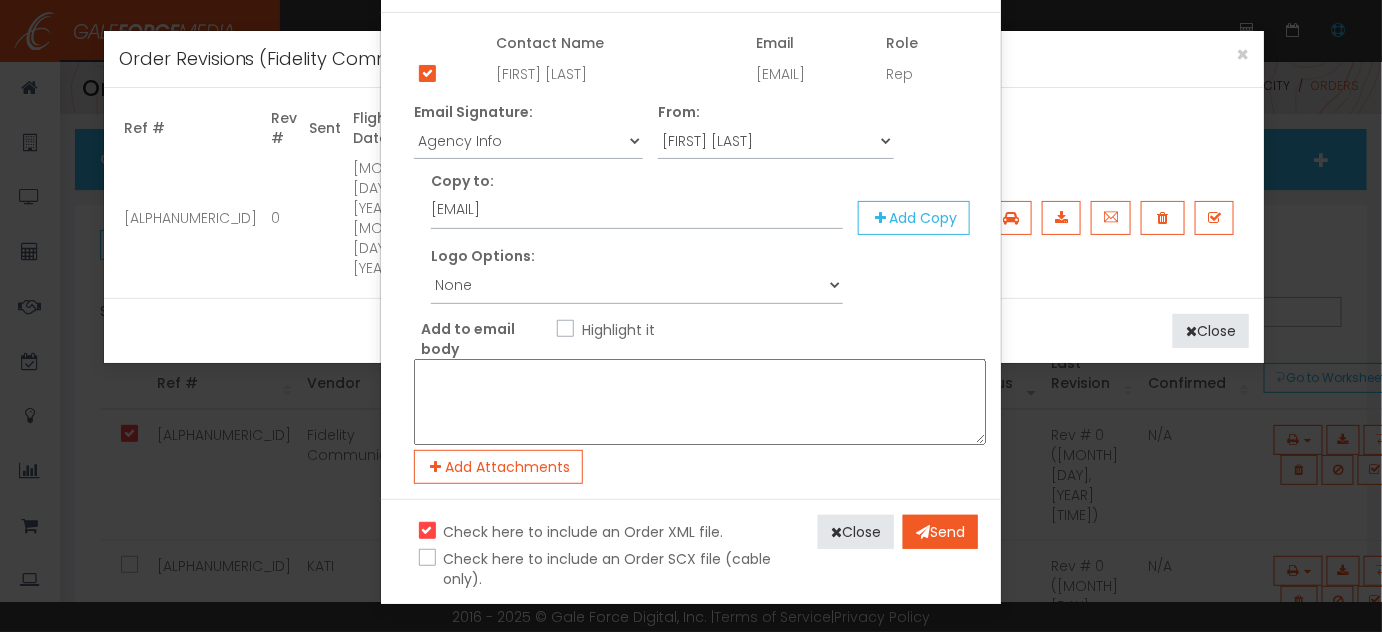 click on "Check here to include an Order SCX file (cable only)." at bounding box center (605, 569) 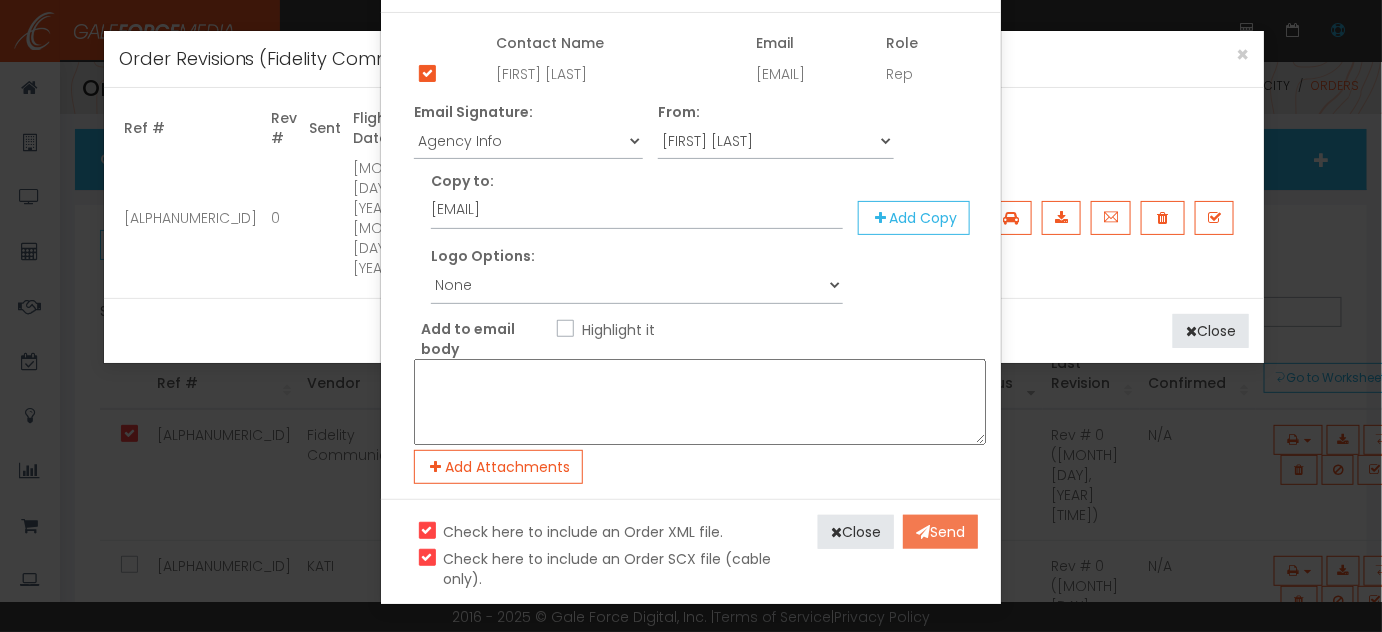click on "Send" at bounding box center [940, 532] 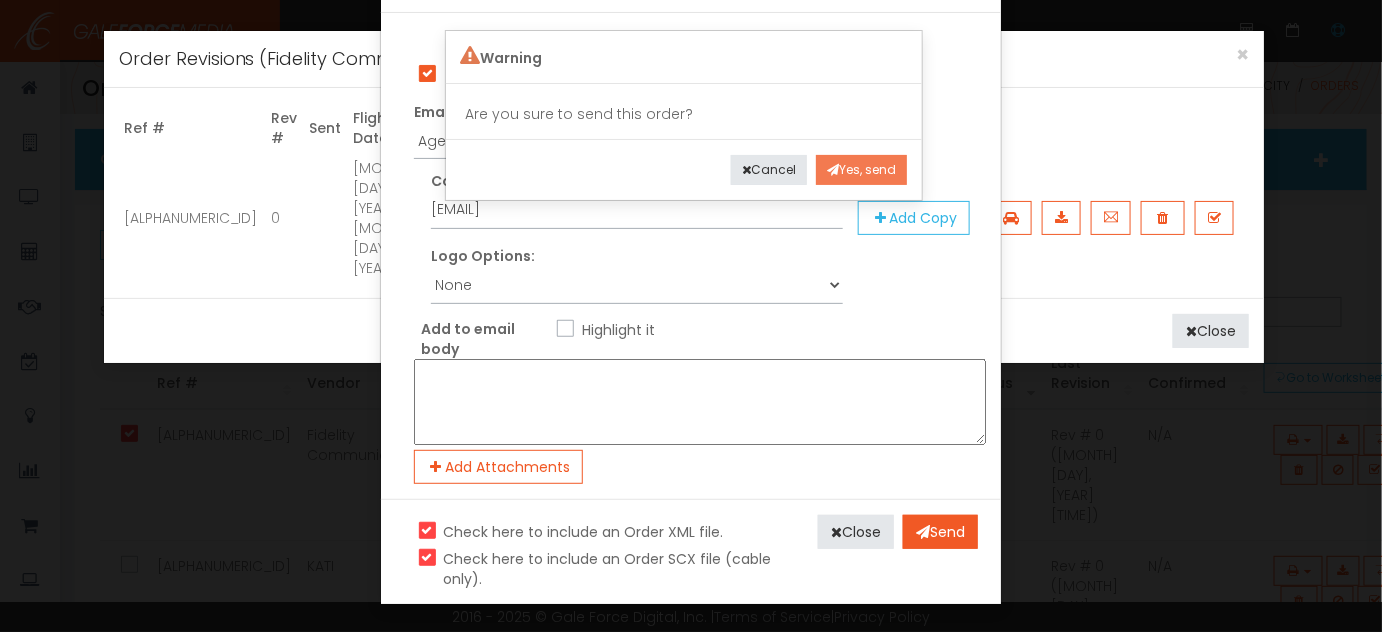 click on "Yes, send" at bounding box center (861, 170) 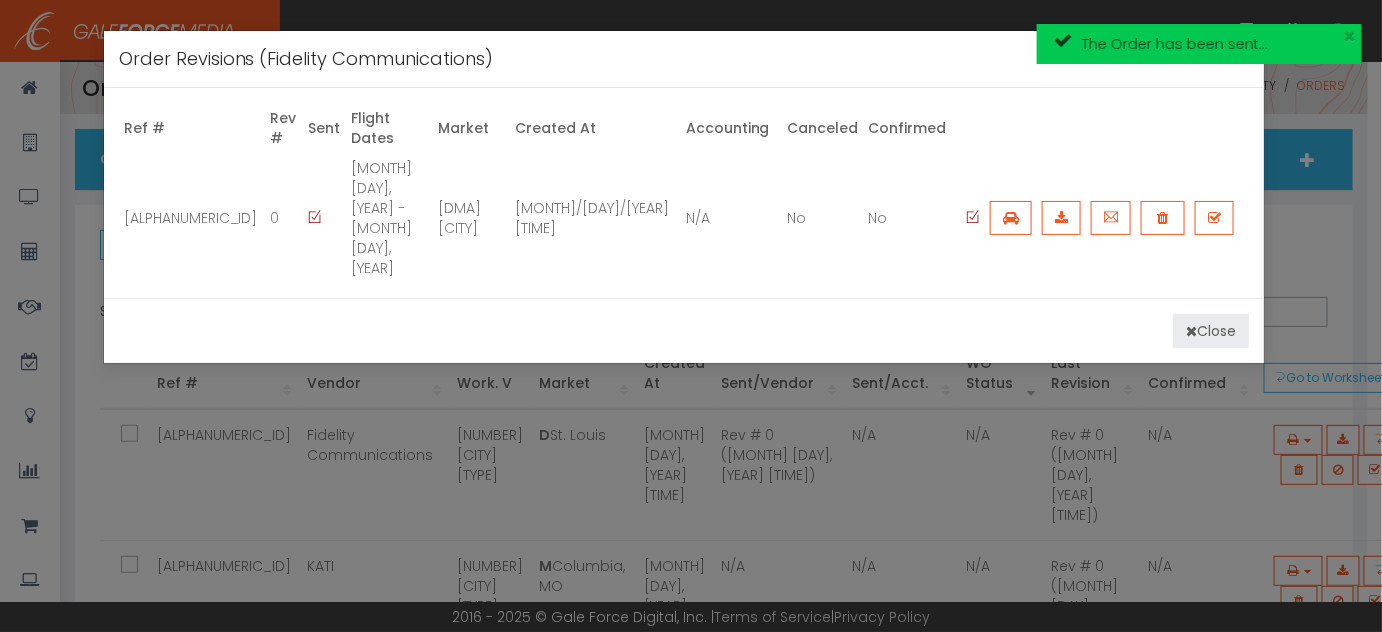 click at bounding box center (1191, 331) 